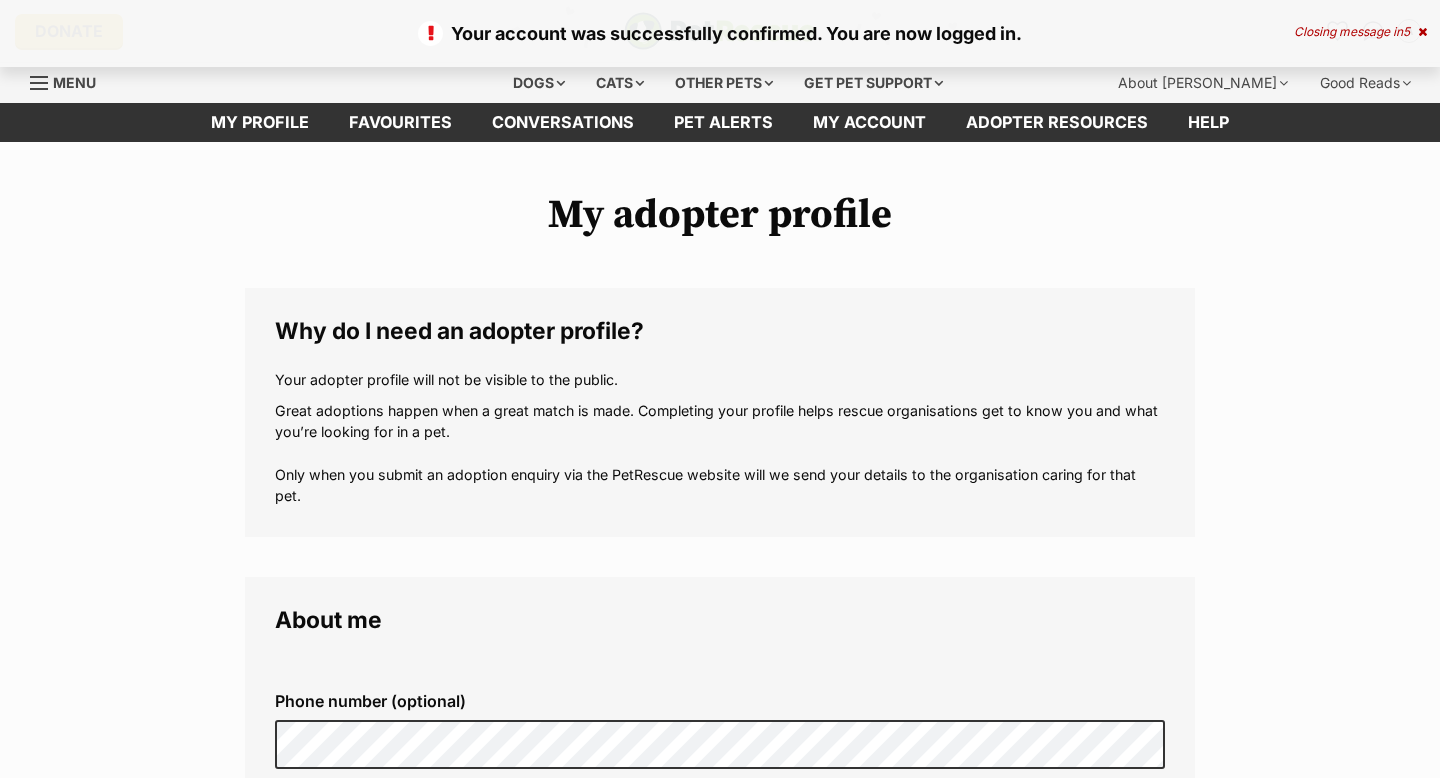 scroll, scrollTop: 0, scrollLeft: 0, axis: both 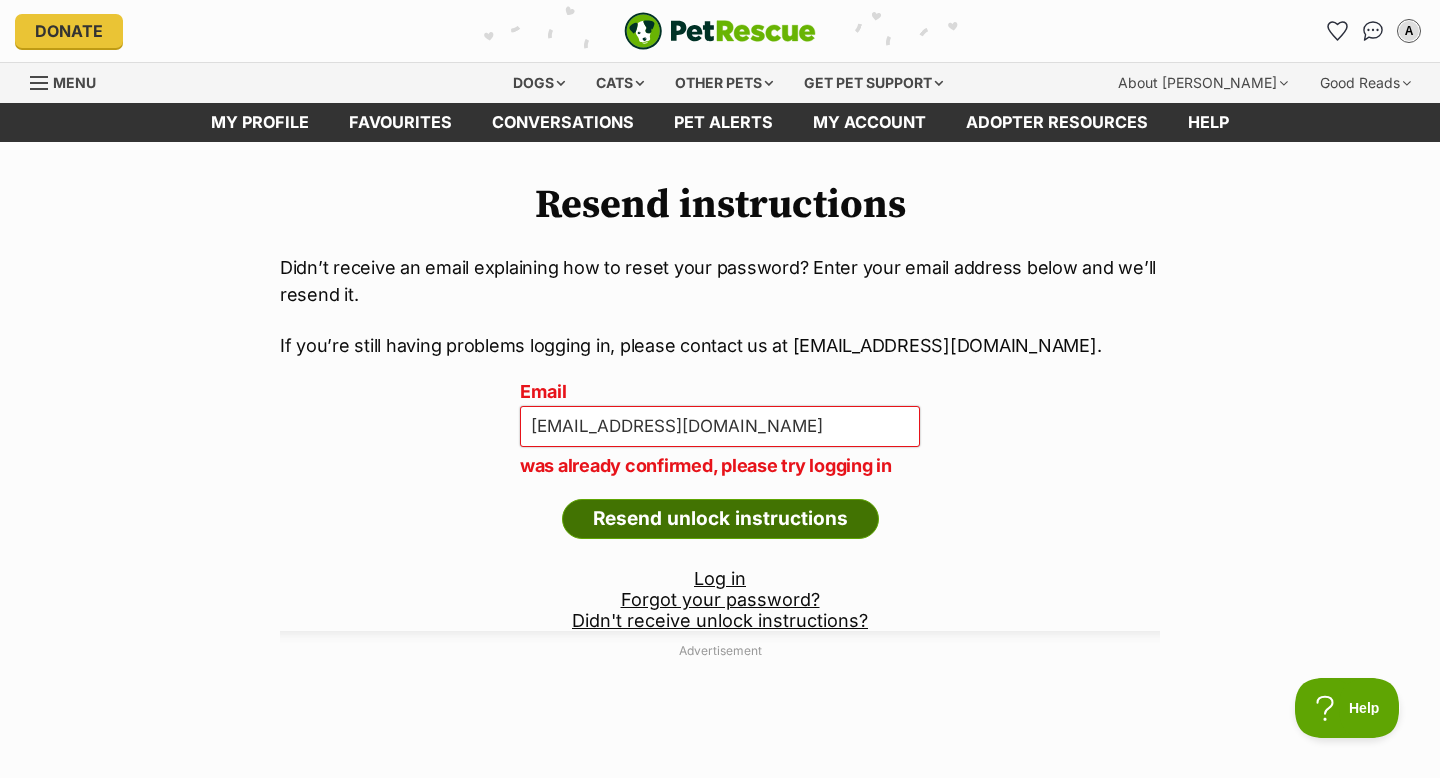 click on "Resend unlock instructions" at bounding box center [720, 519] 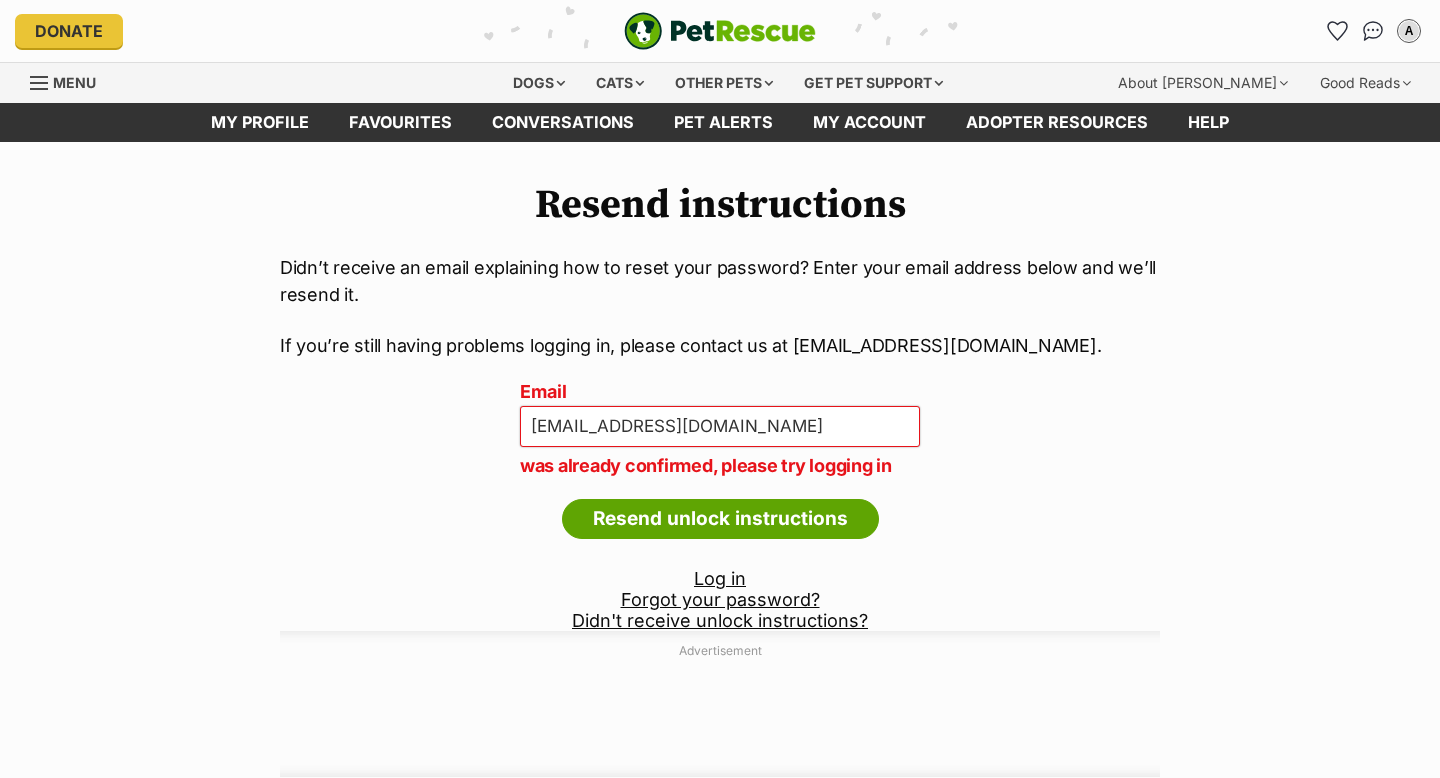 scroll, scrollTop: 100, scrollLeft: 0, axis: vertical 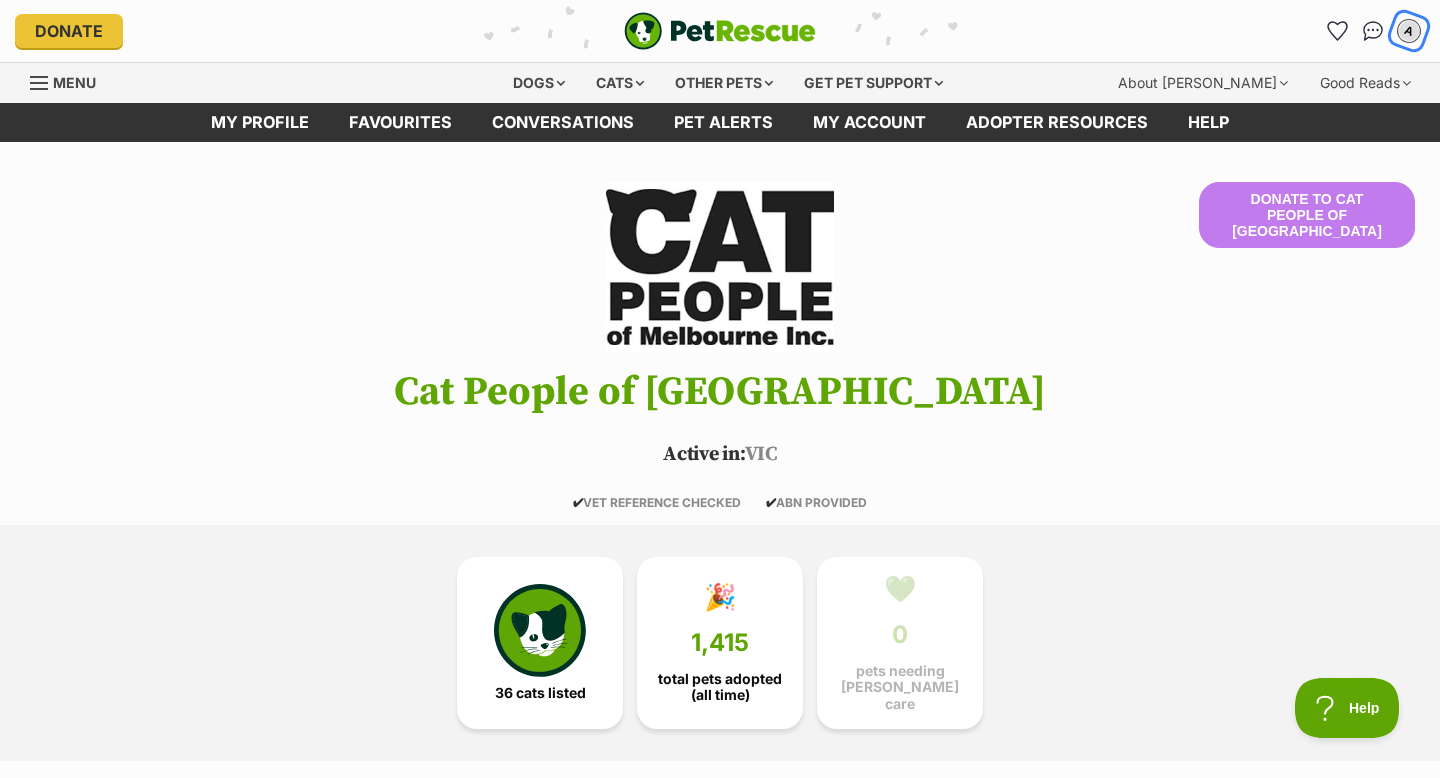 click on "A" at bounding box center [1409, 31] 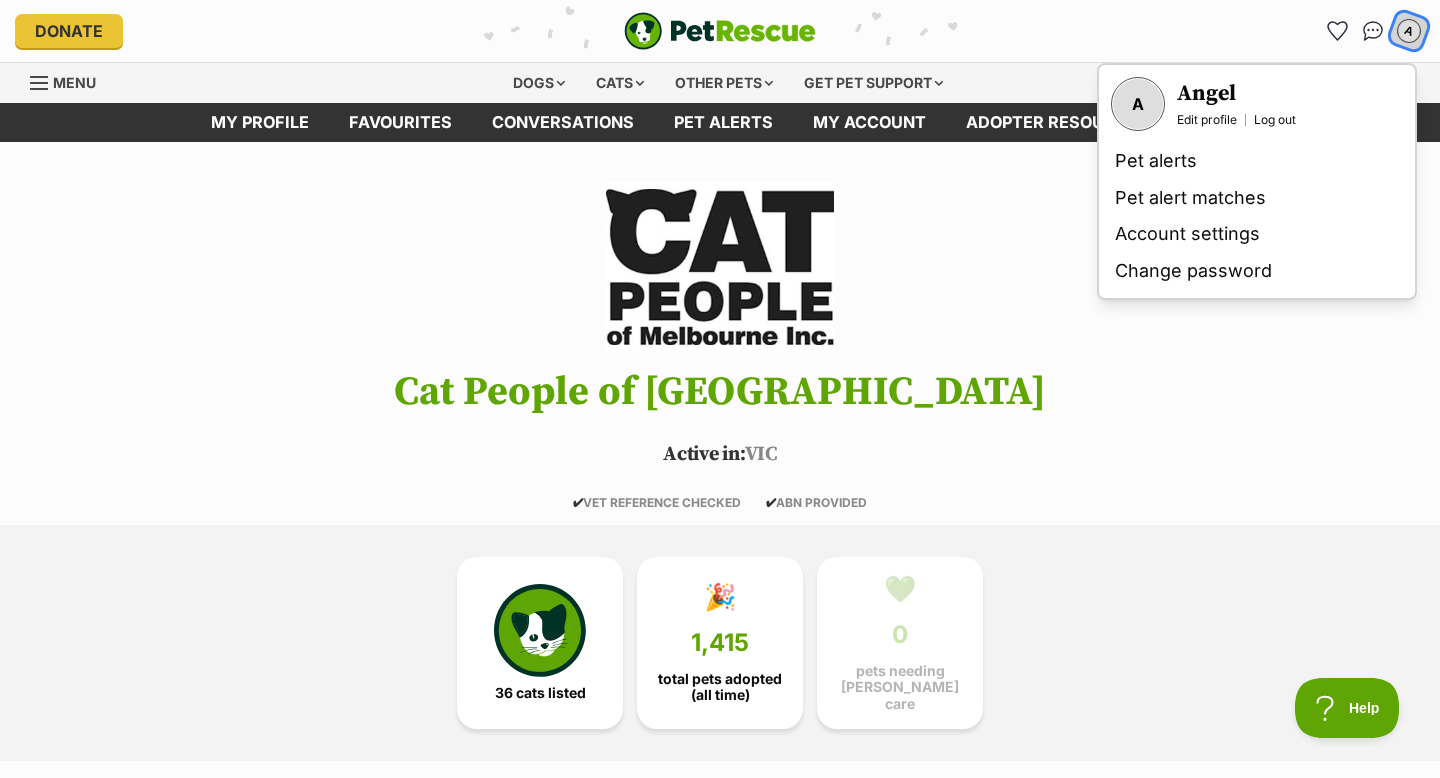 scroll, scrollTop: 0, scrollLeft: 0, axis: both 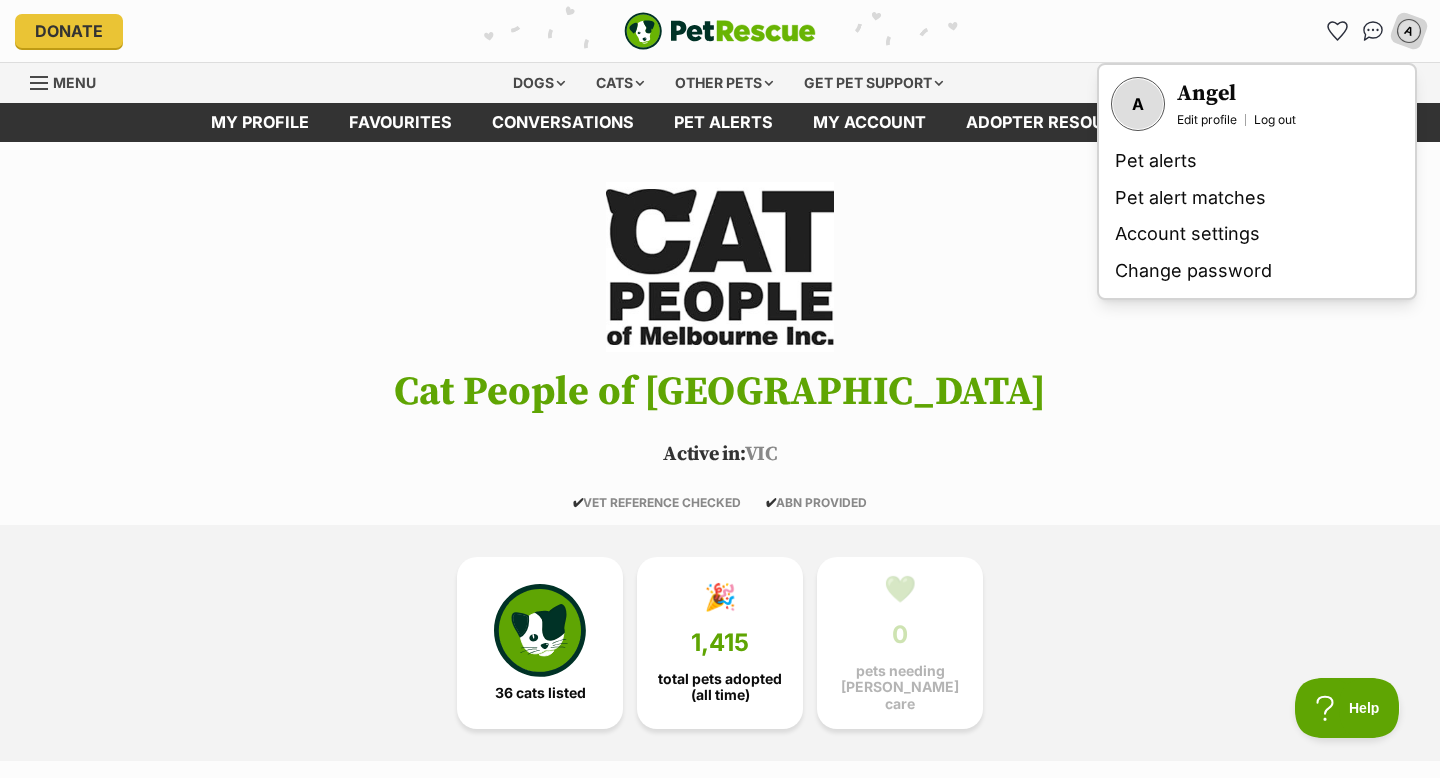 click on "Donate to Cat People of Melbourne
Cat People of Melbourne
Active in:
VIC
✔
VET REFERENCE CHECKED
✔
ABN PROVIDED" at bounding box center [720, 346] 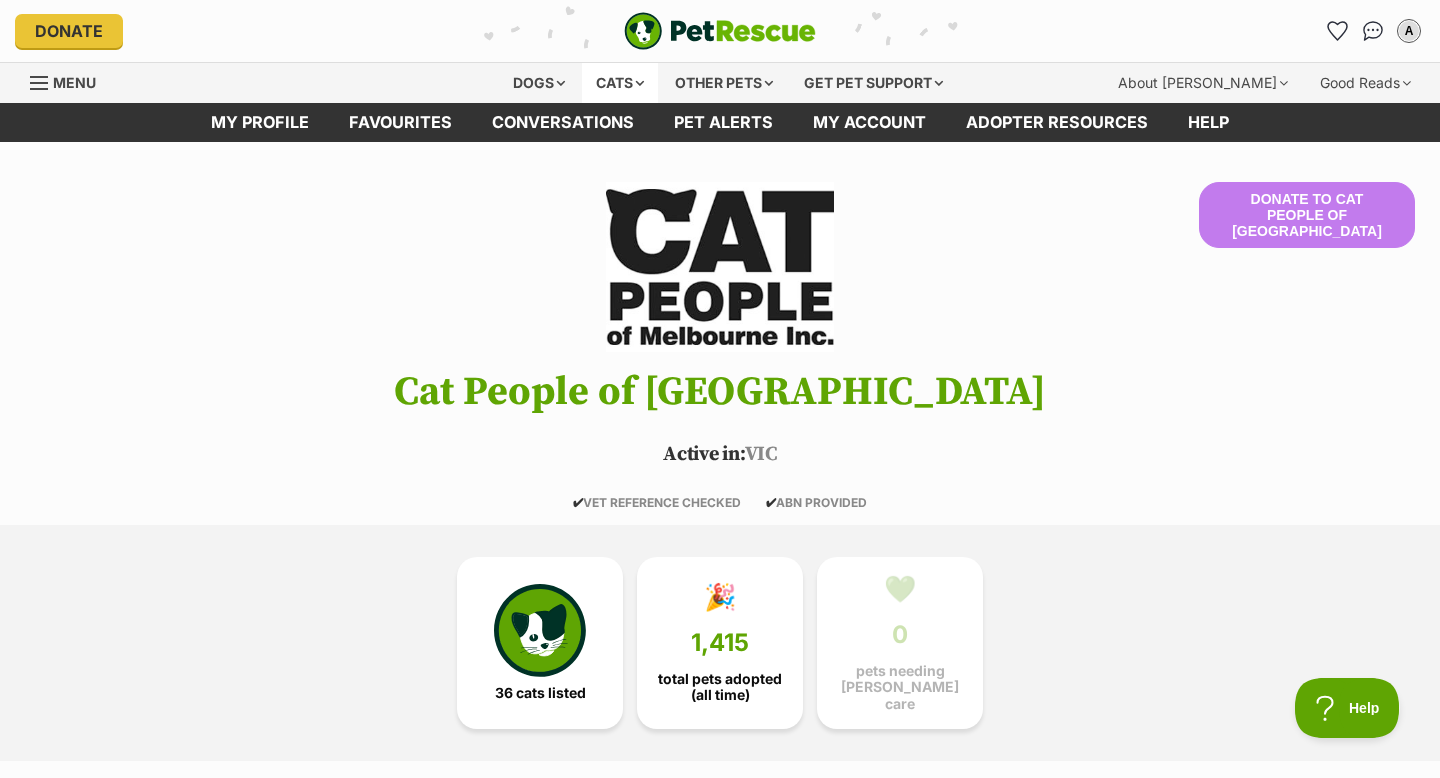 click on "Cats" at bounding box center (620, 83) 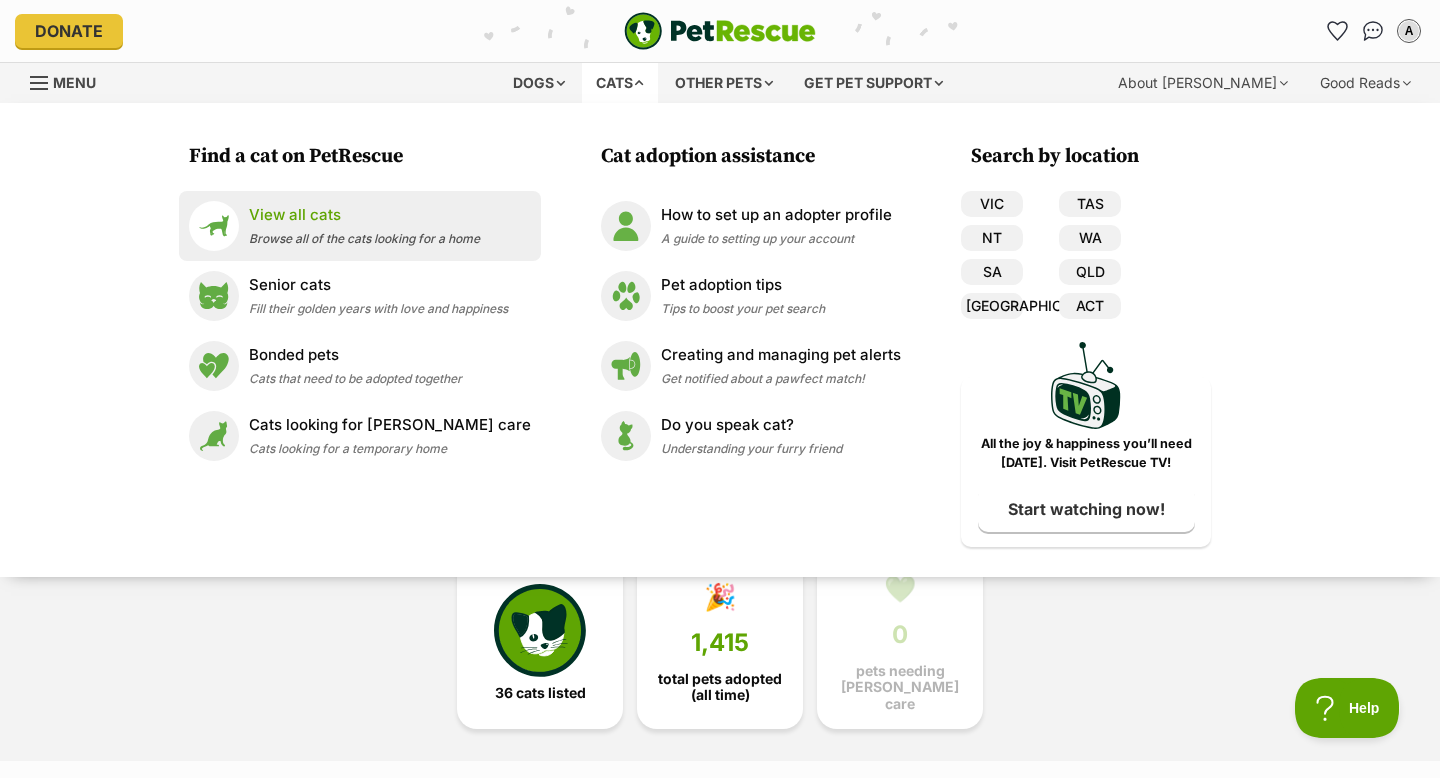 click on "View all cats" at bounding box center [364, 215] 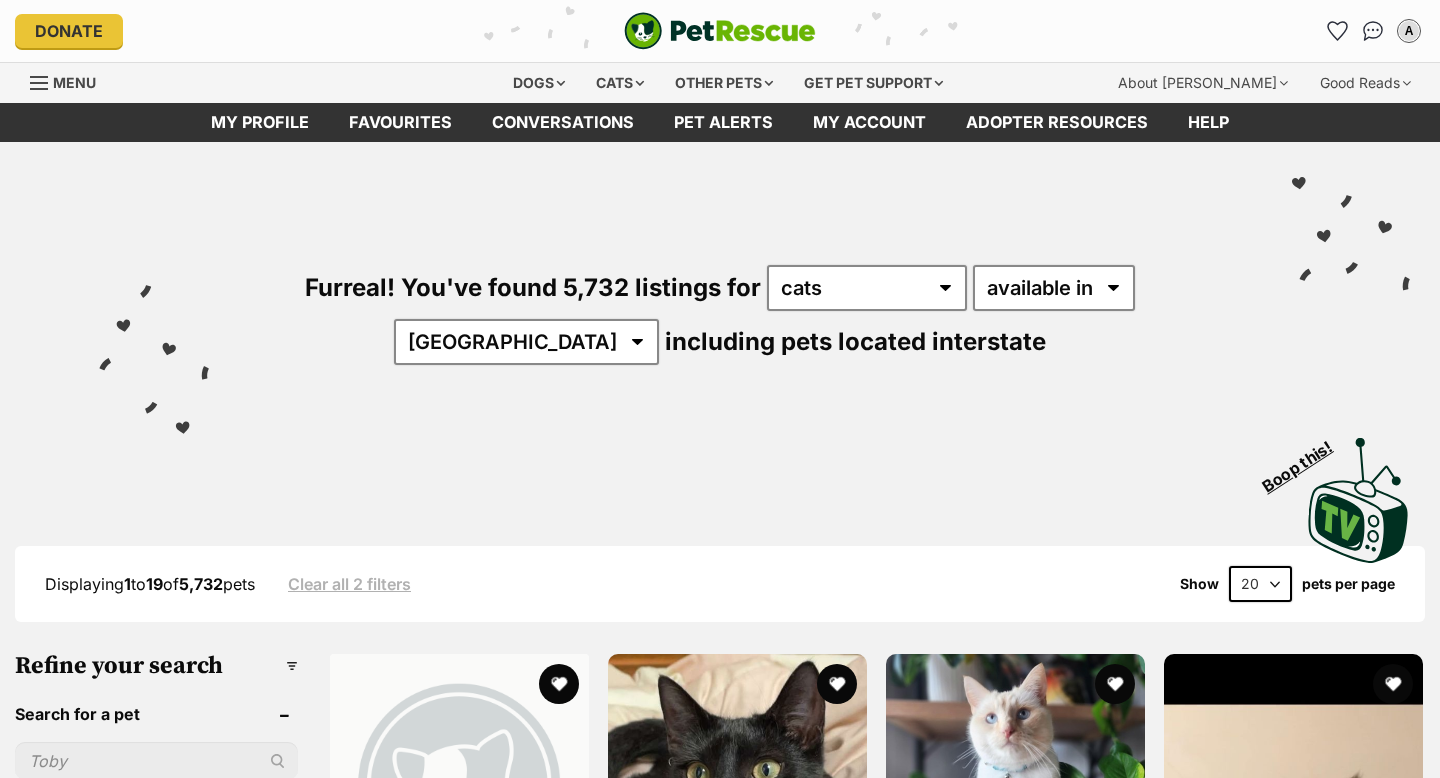 scroll, scrollTop: 0, scrollLeft: 0, axis: both 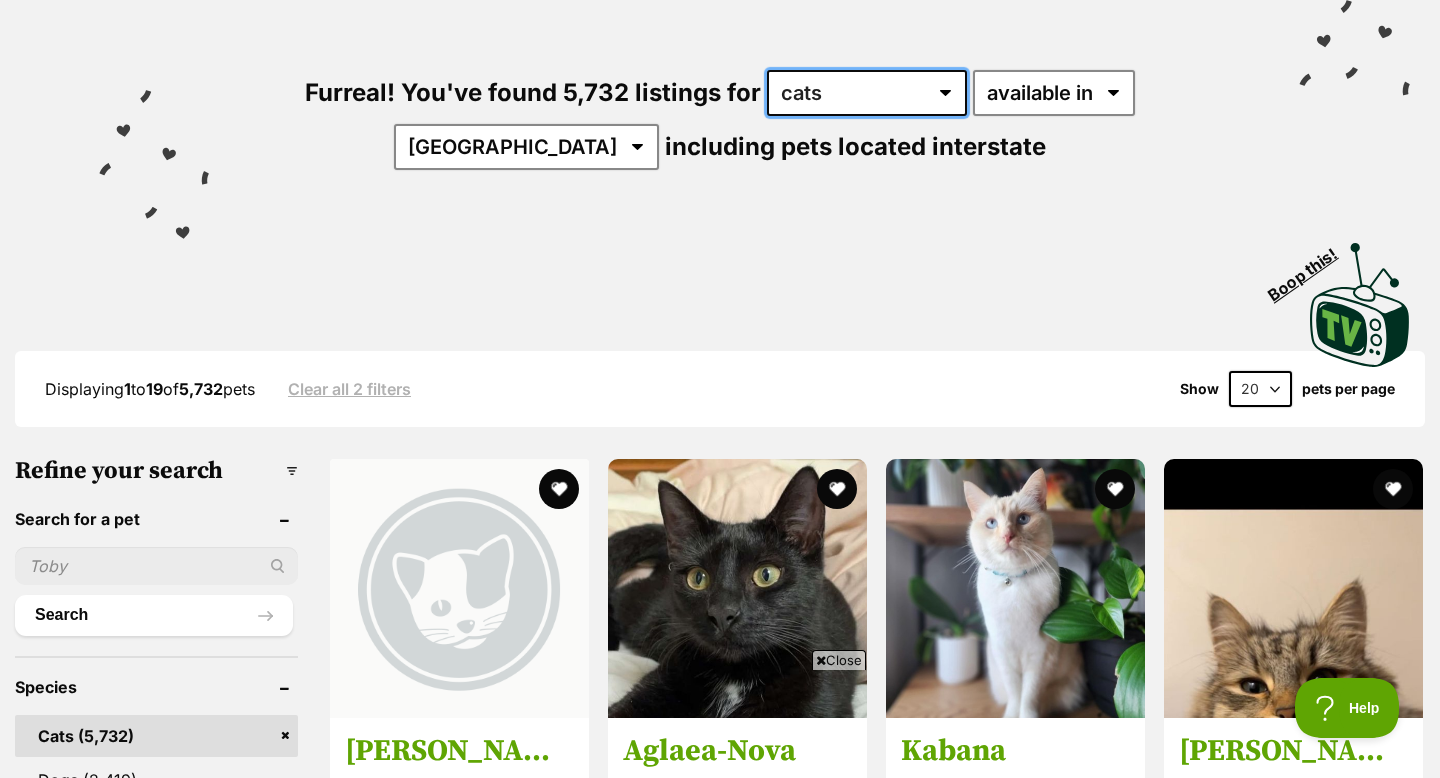 click on "any type of pet
cats
dogs
other pets" at bounding box center [867, 93] 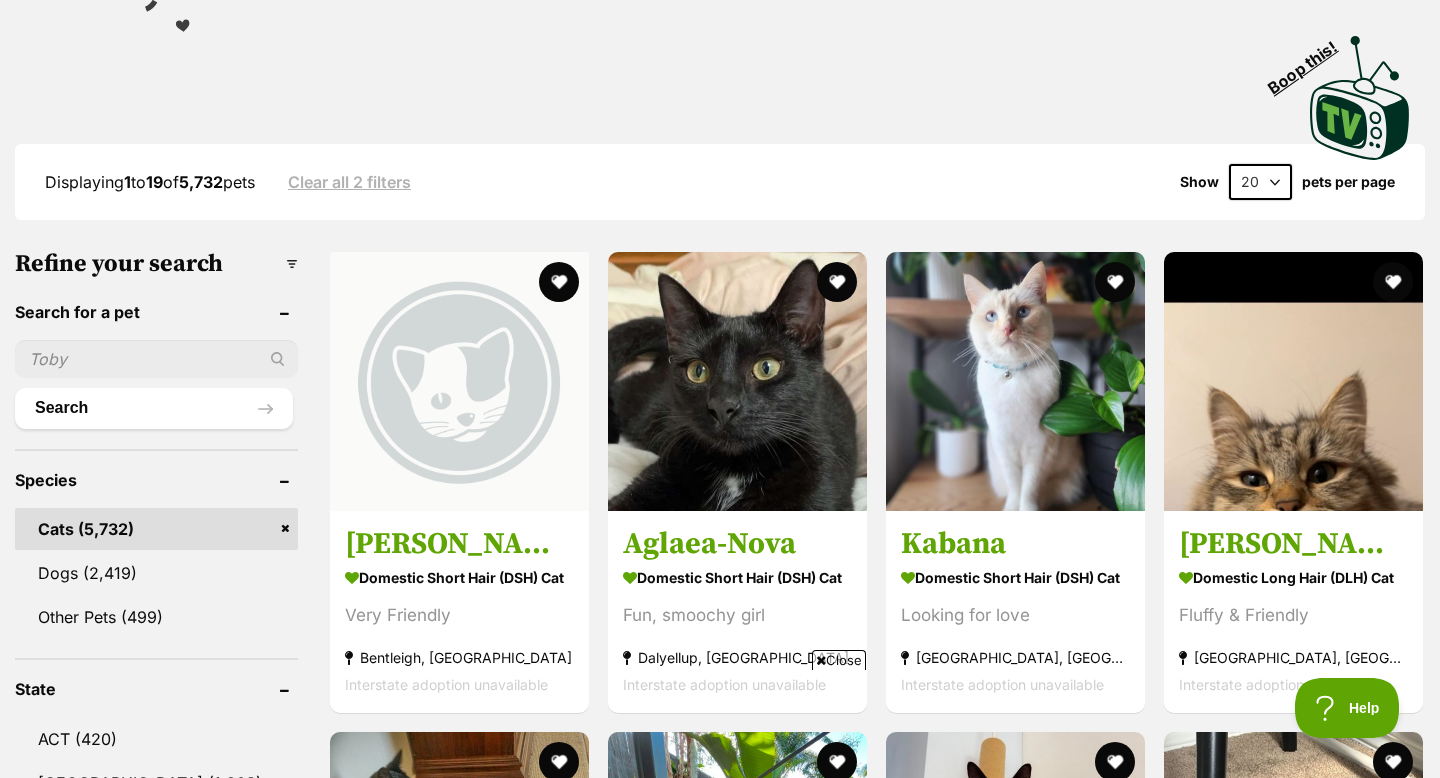 scroll, scrollTop: 577, scrollLeft: 0, axis: vertical 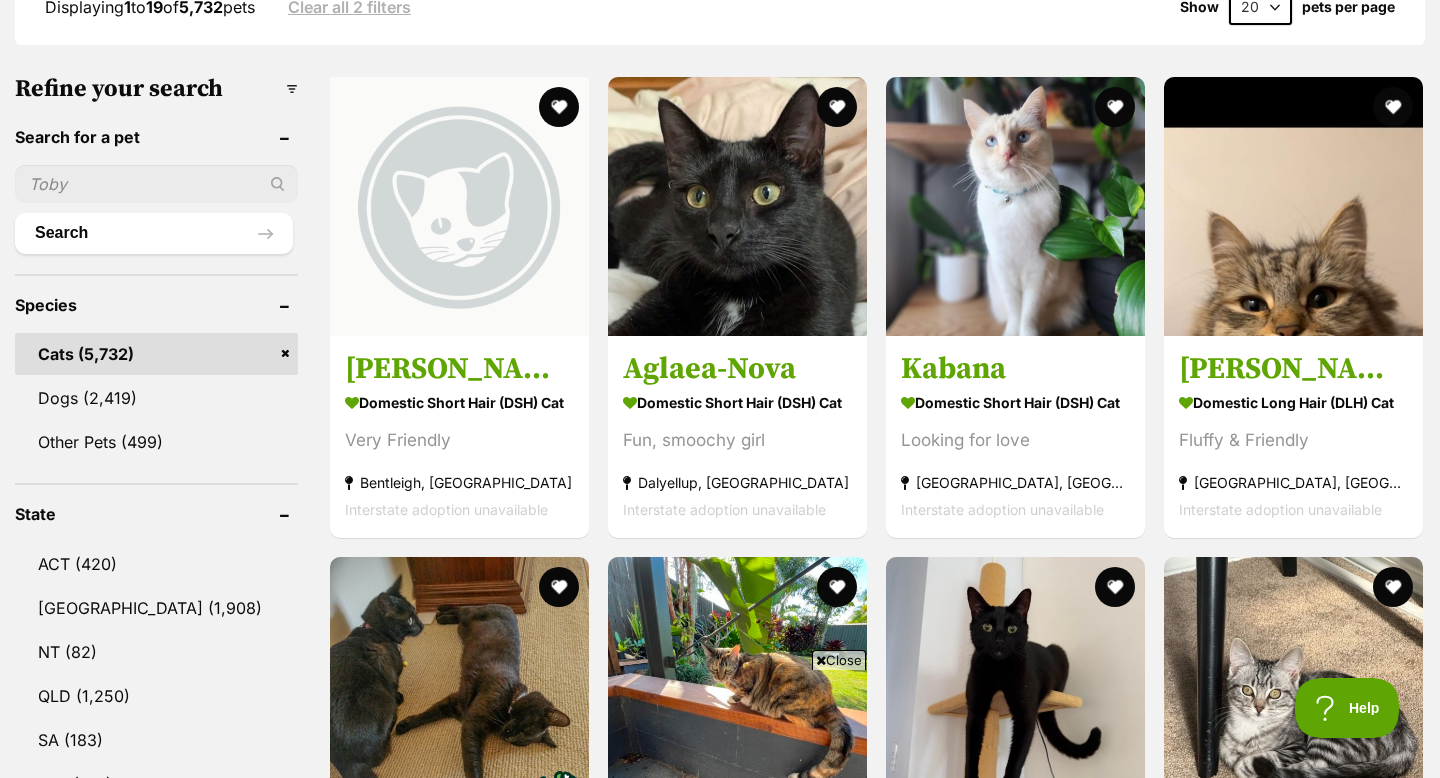 click at bounding box center (156, 184) 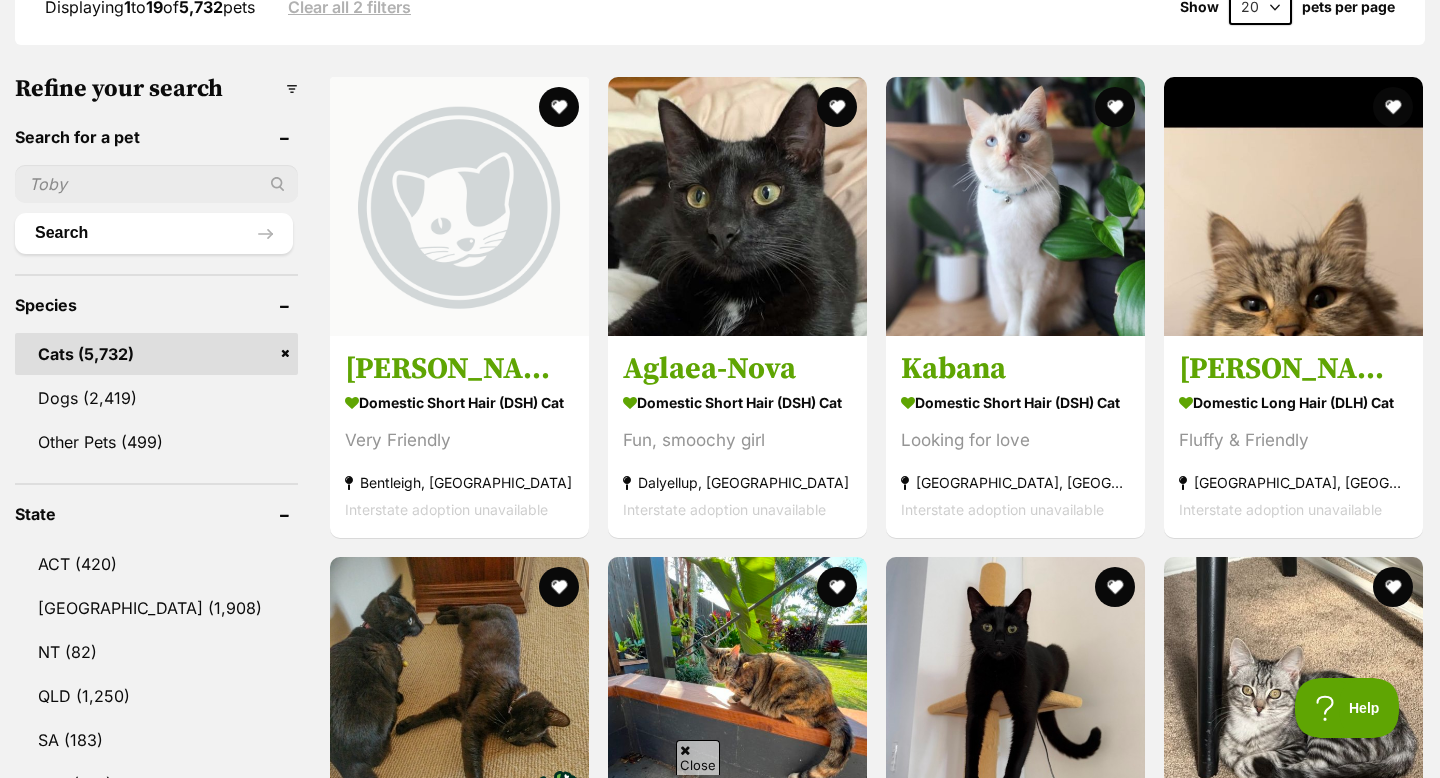 scroll, scrollTop: 0, scrollLeft: 0, axis: both 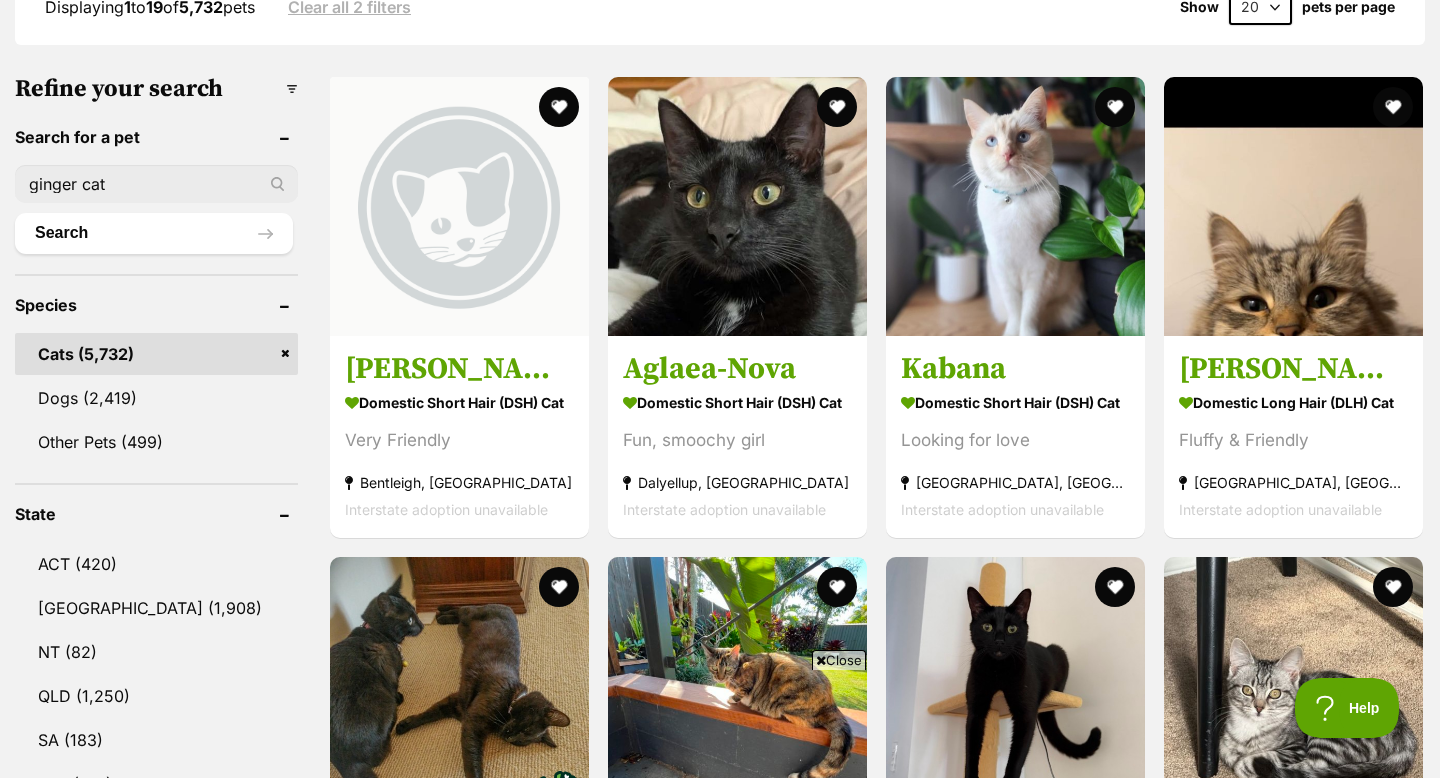 click on "Search" at bounding box center [154, 233] 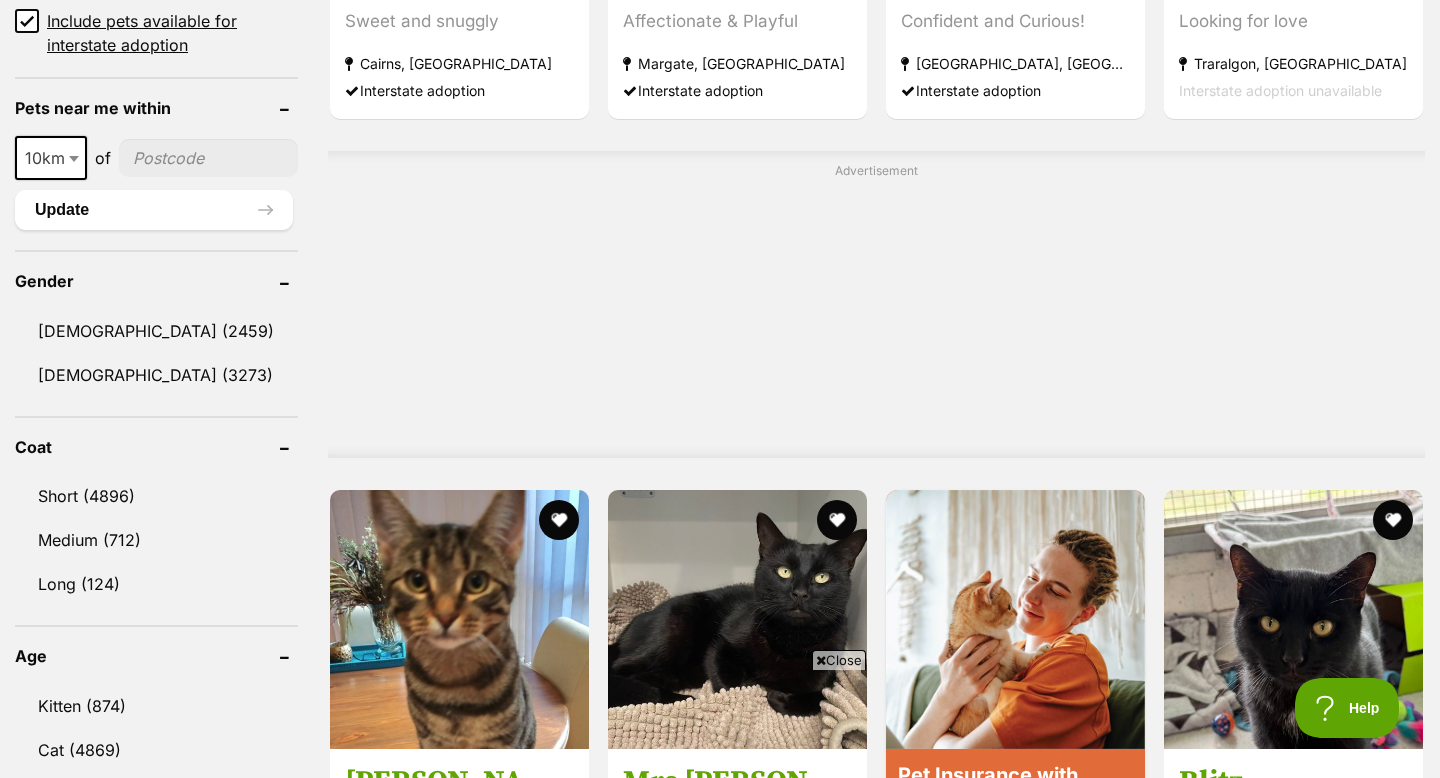 scroll, scrollTop: 1512, scrollLeft: 0, axis: vertical 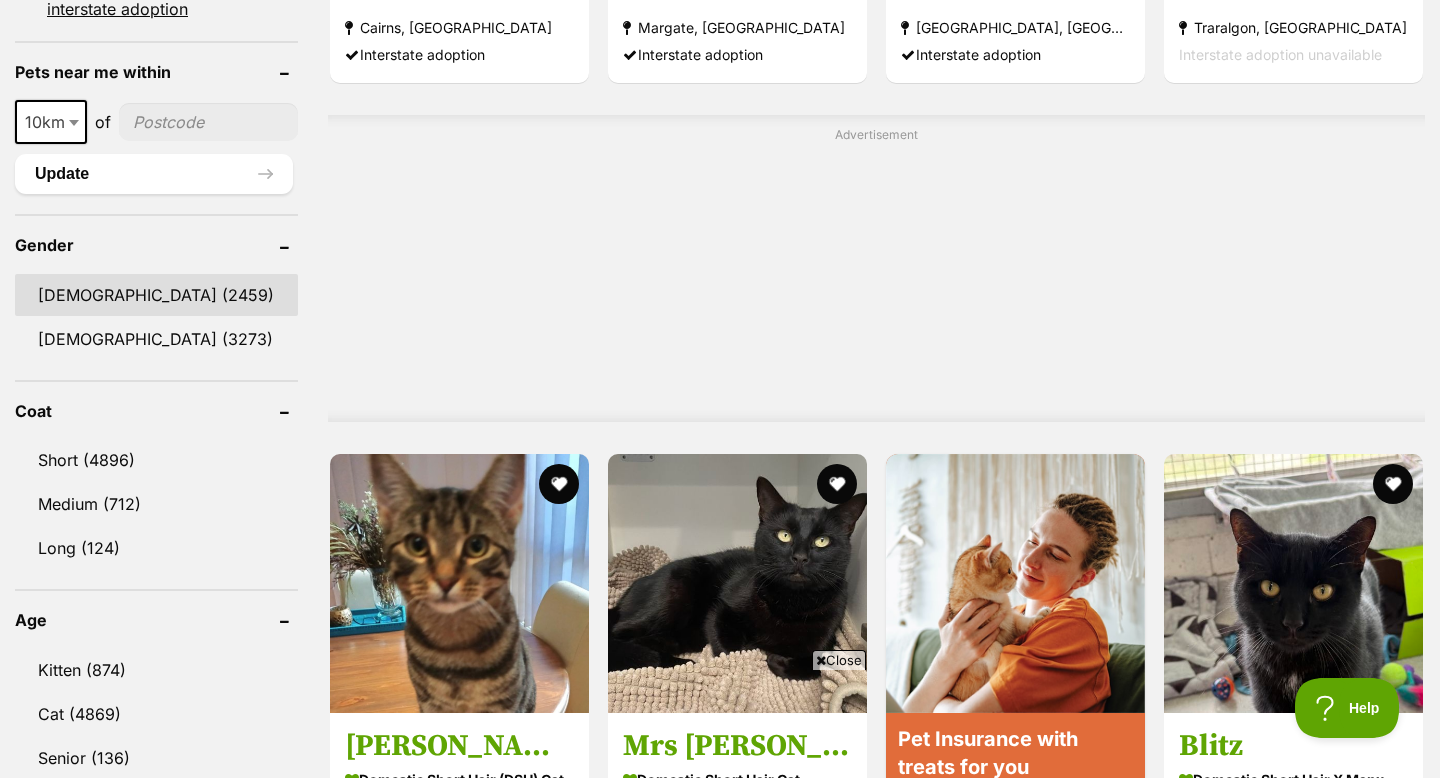 click on "[DEMOGRAPHIC_DATA] (2459)" at bounding box center [156, 295] 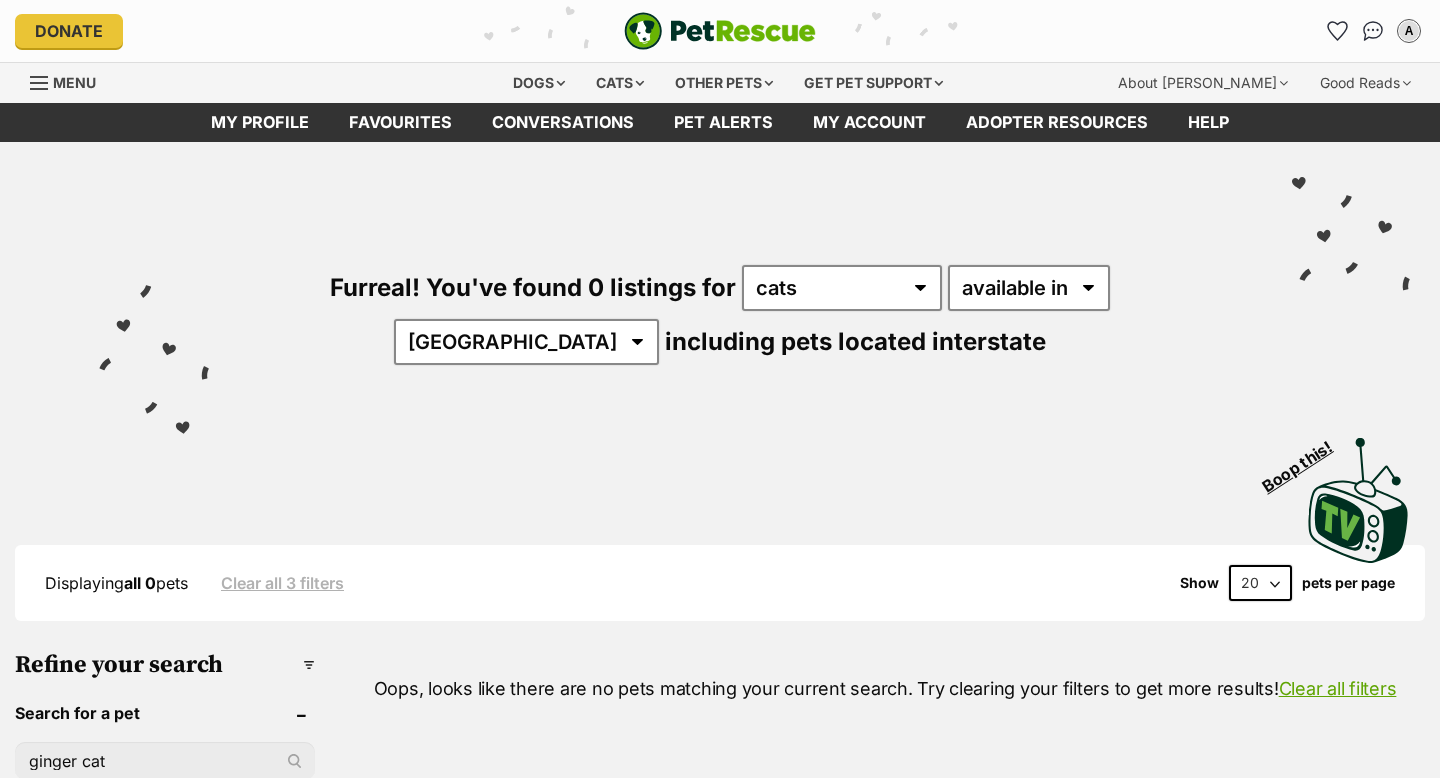 scroll, scrollTop: 0, scrollLeft: 0, axis: both 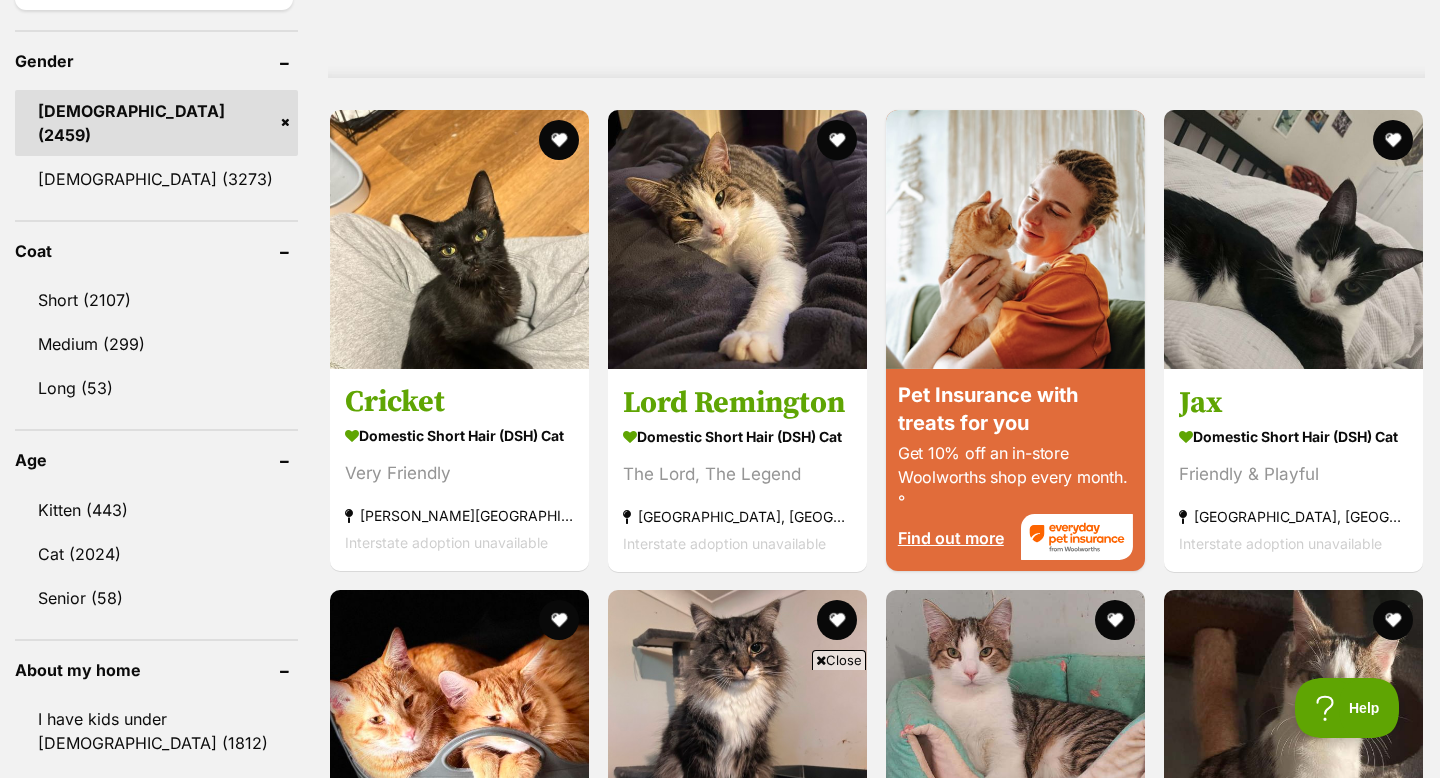 click on "Male (2459)" at bounding box center [156, 123] 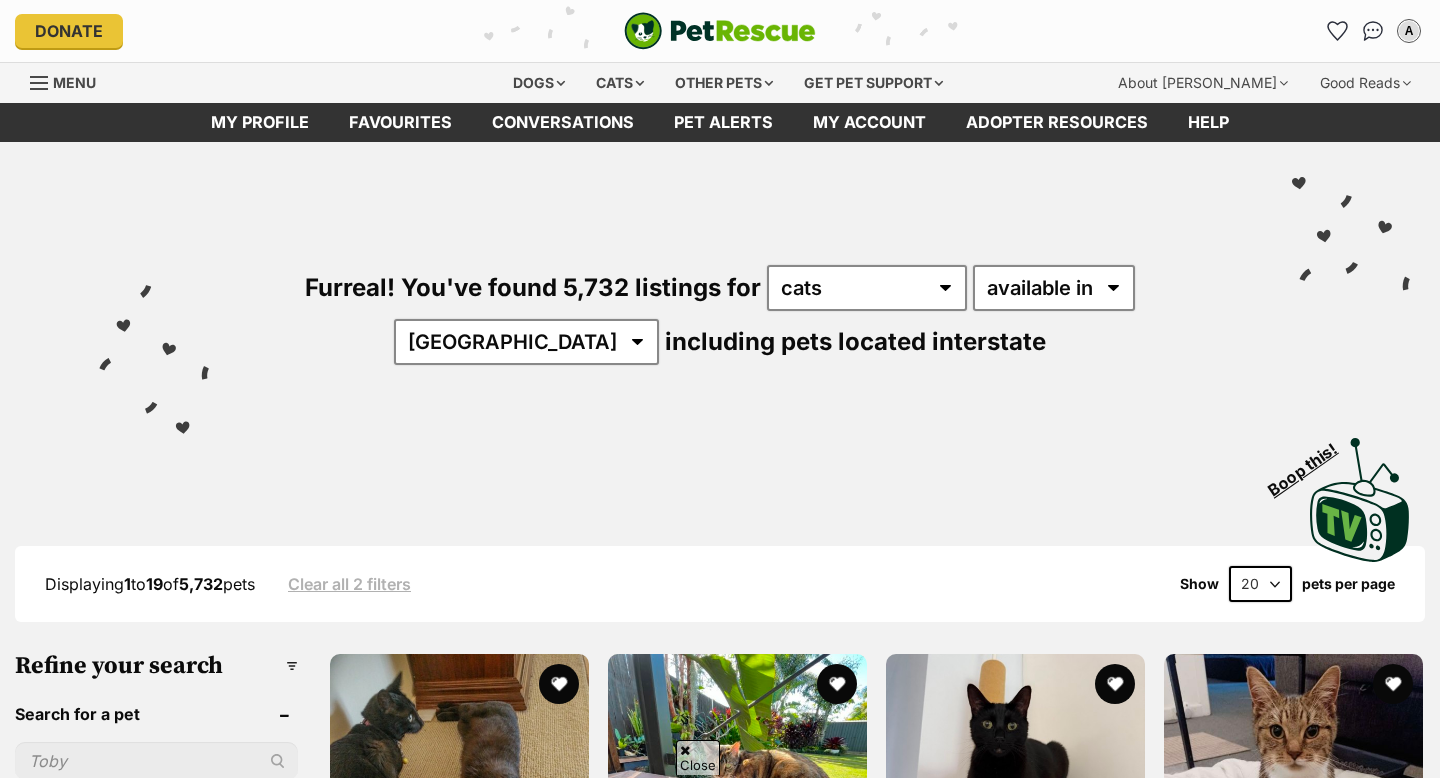 scroll, scrollTop: 953, scrollLeft: 0, axis: vertical 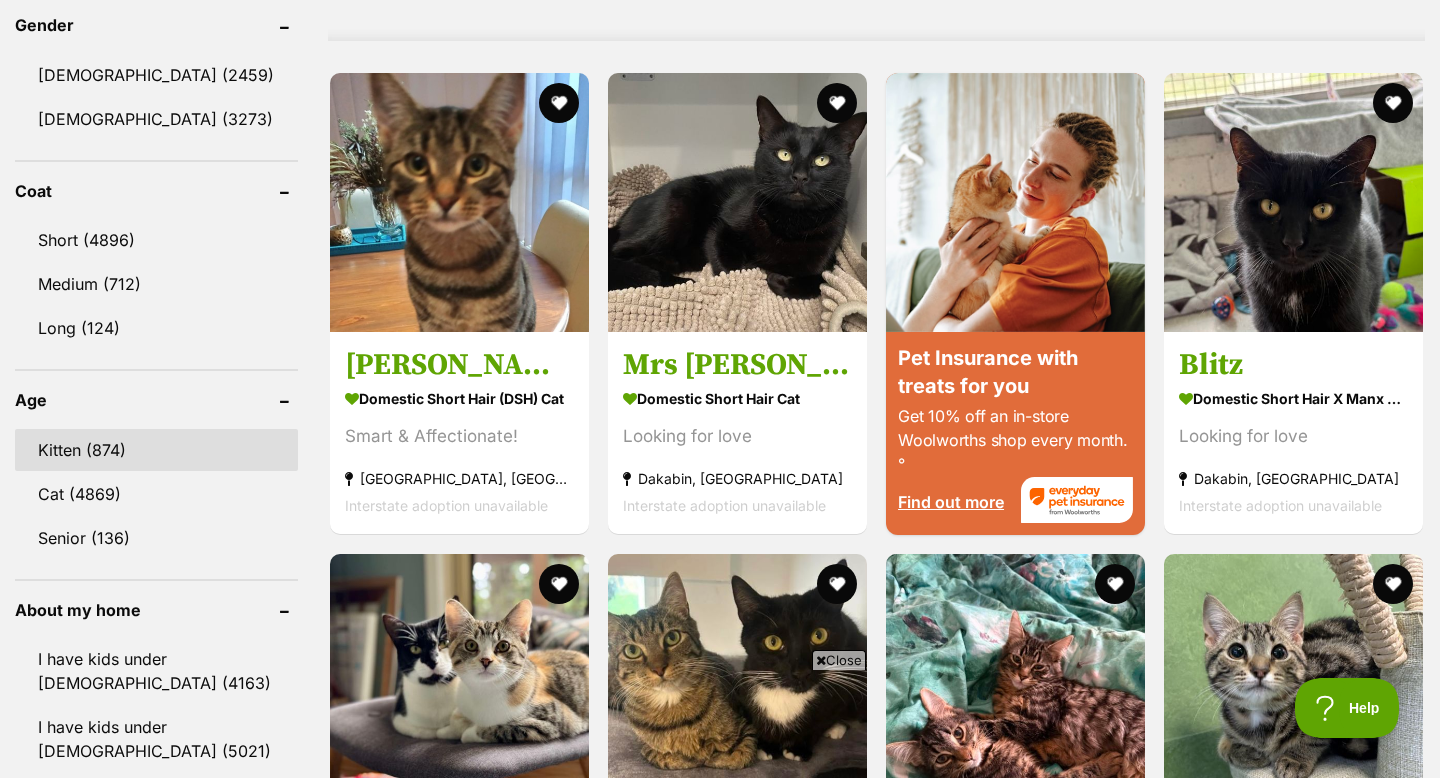 click on "Kitten (874)" at bounding box center [156, 450] 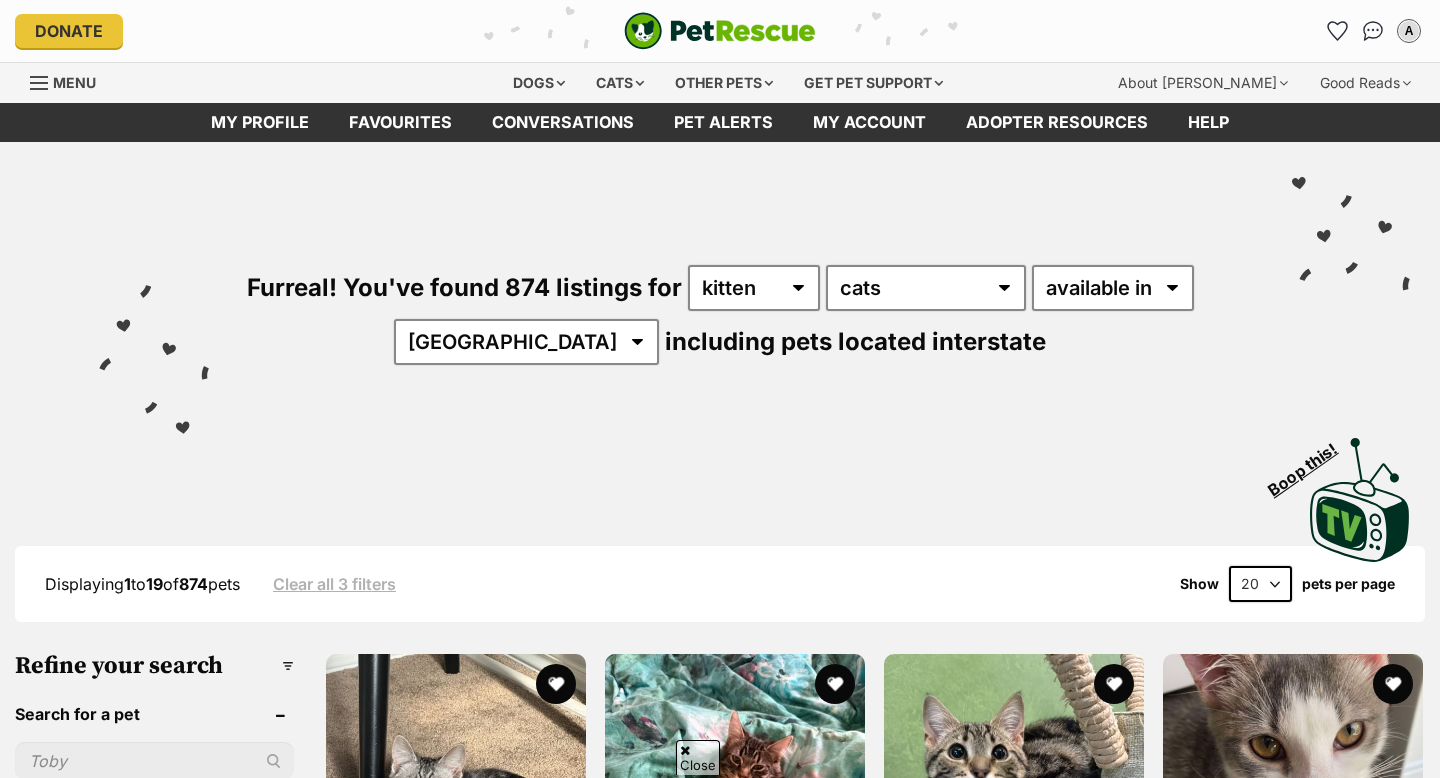 scroll, scrollTop: 344, scrollLeft: 0, axis: vertical 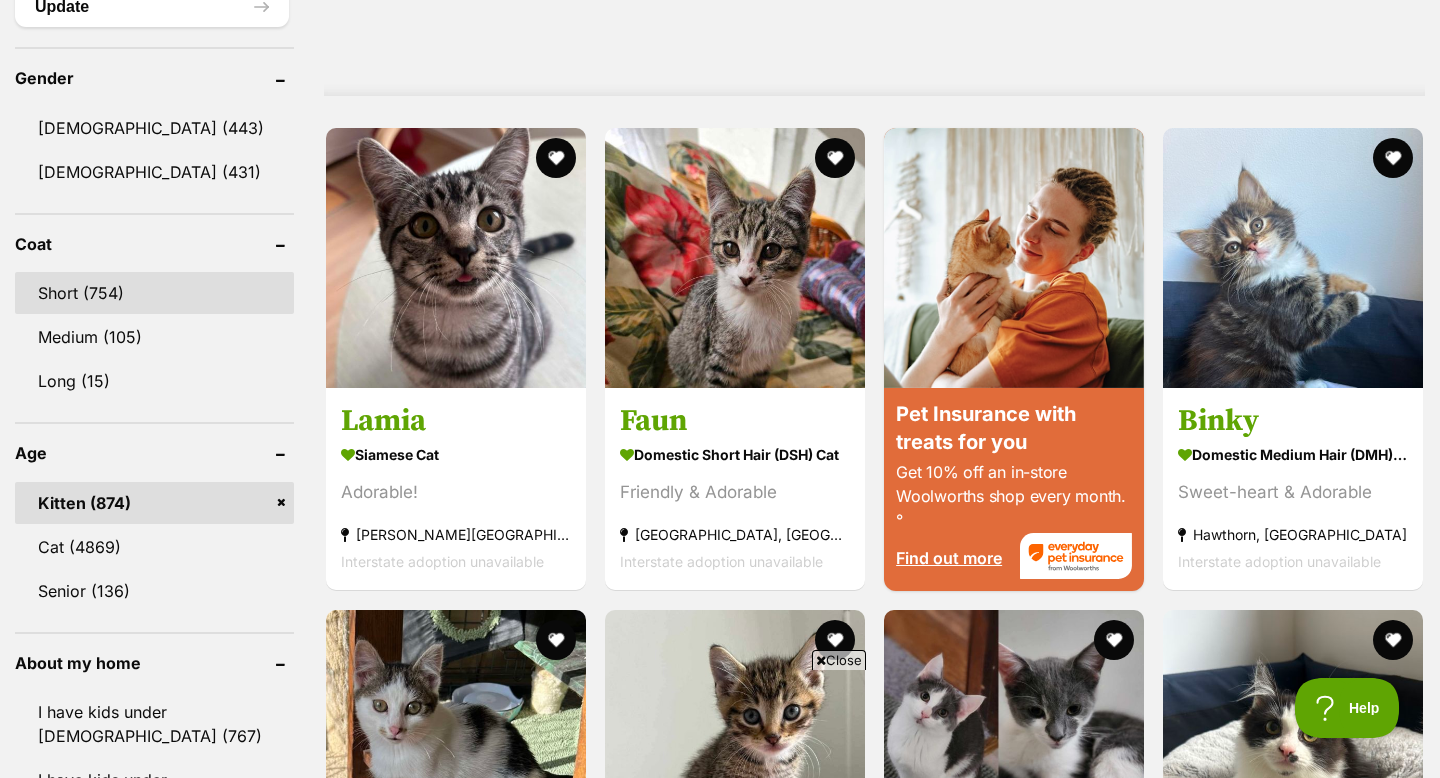 click on "Short (754)" at bounding box center [154, 293] 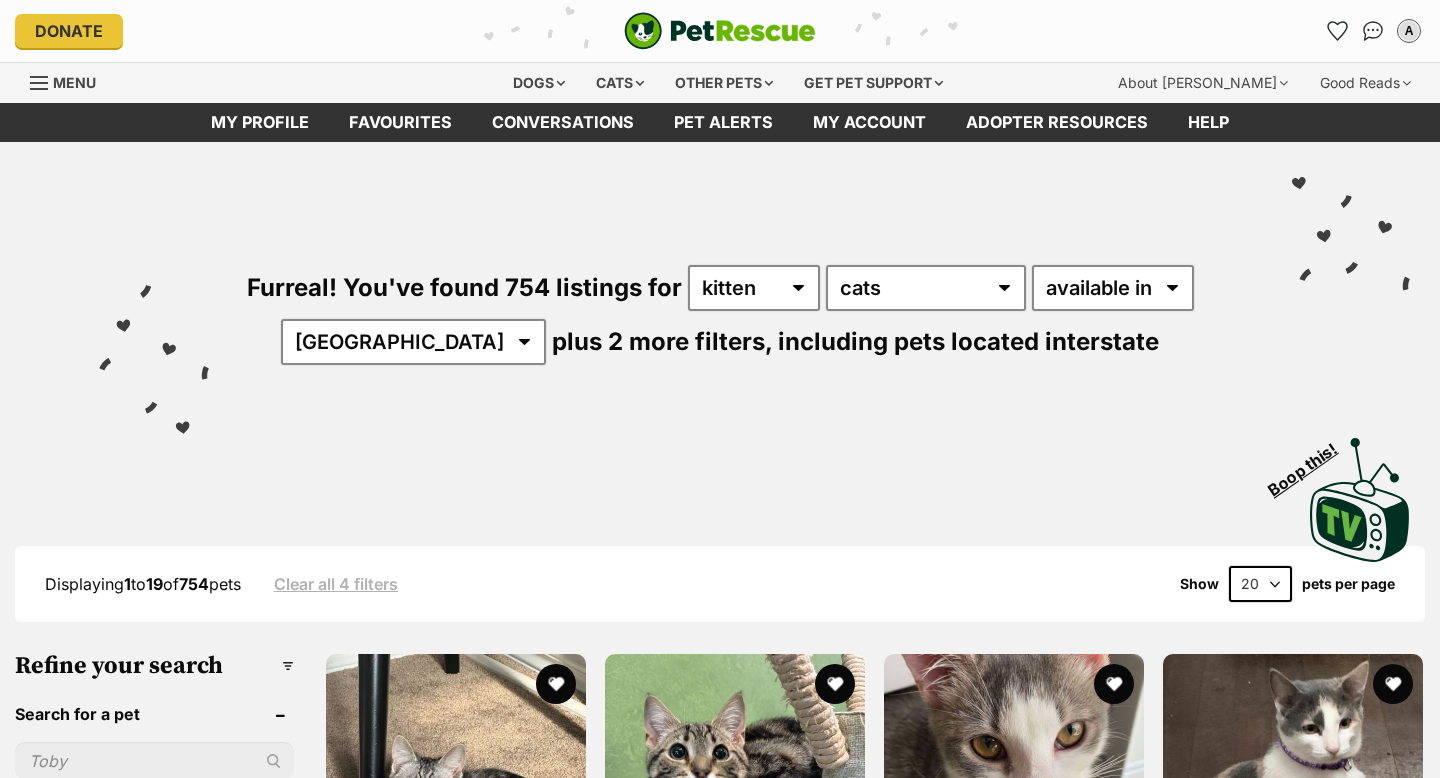 scroll, scrollTop: 0, scrollLeft: 0, axis: both 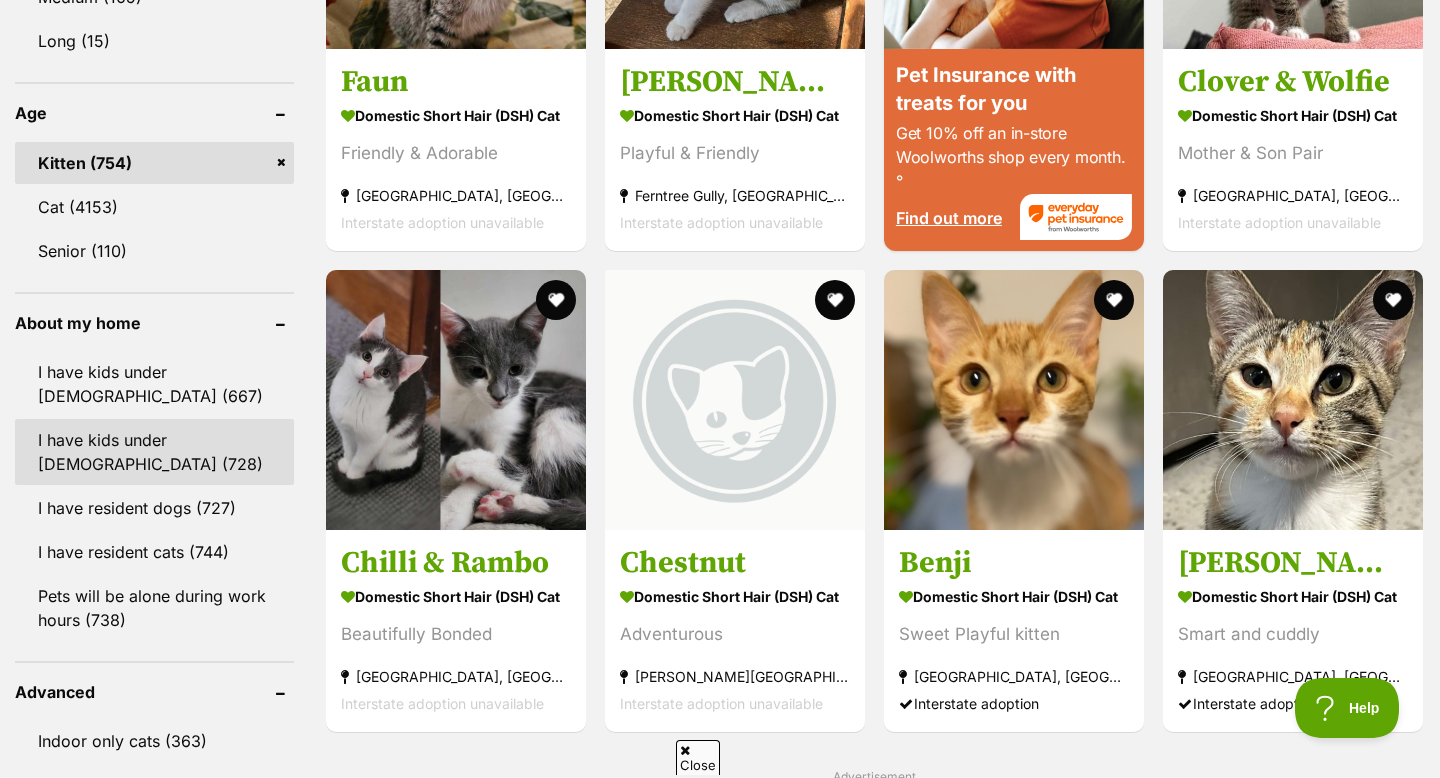 click on "I have kids under [DEMOGRAPHIC_DATA] (728)" at bounding box center [154, 452] 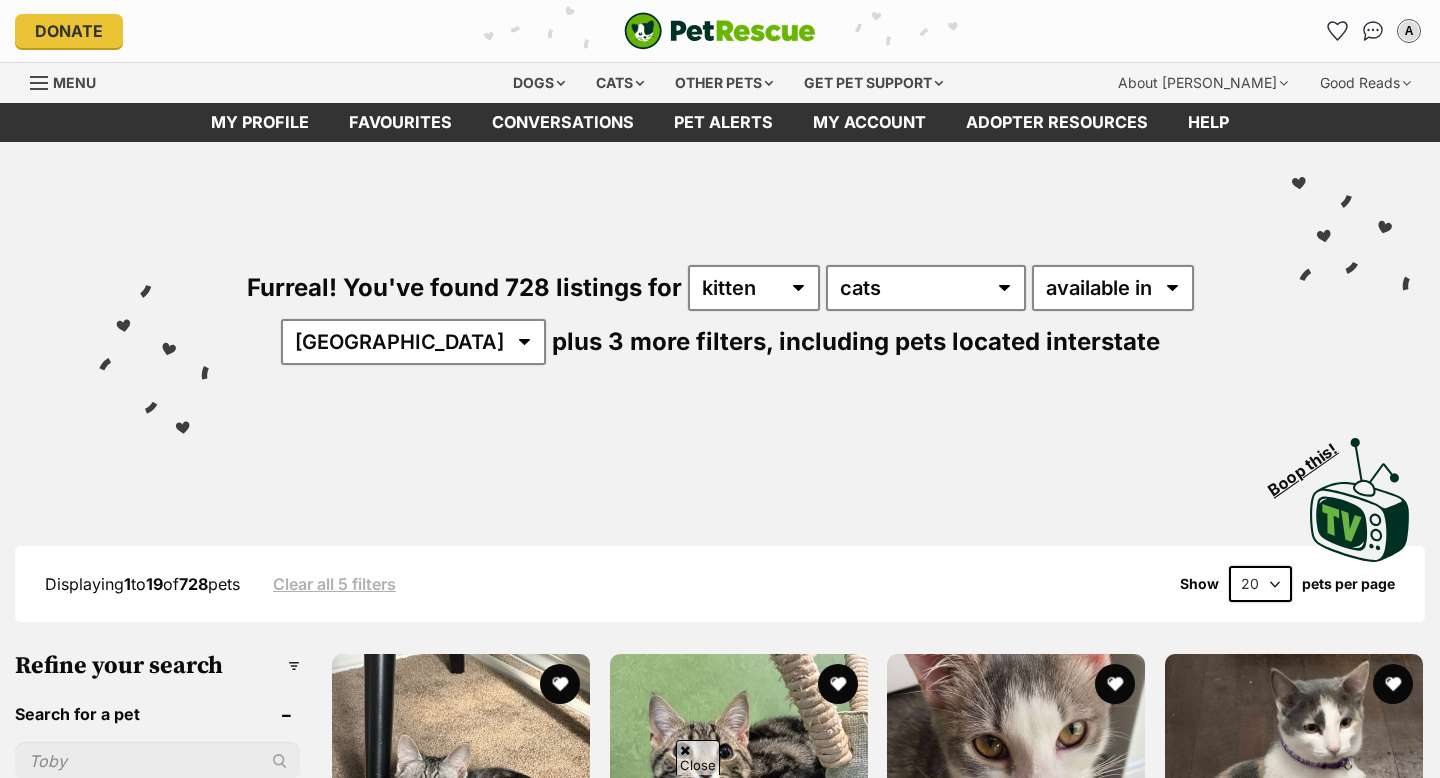 scroll, scrollTop: 468, scrollLeft: 0, axis: vertical 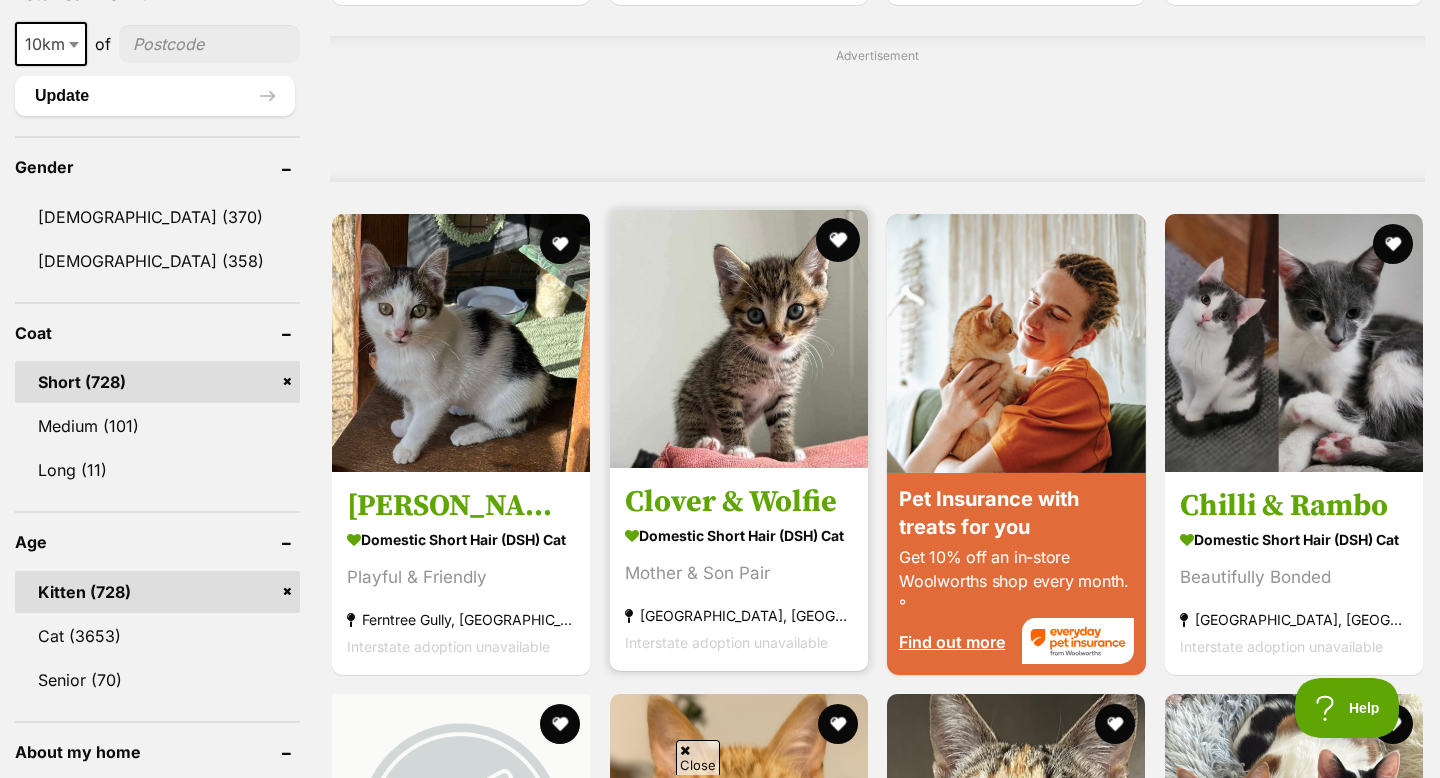 click at bounding box center [838, 240] 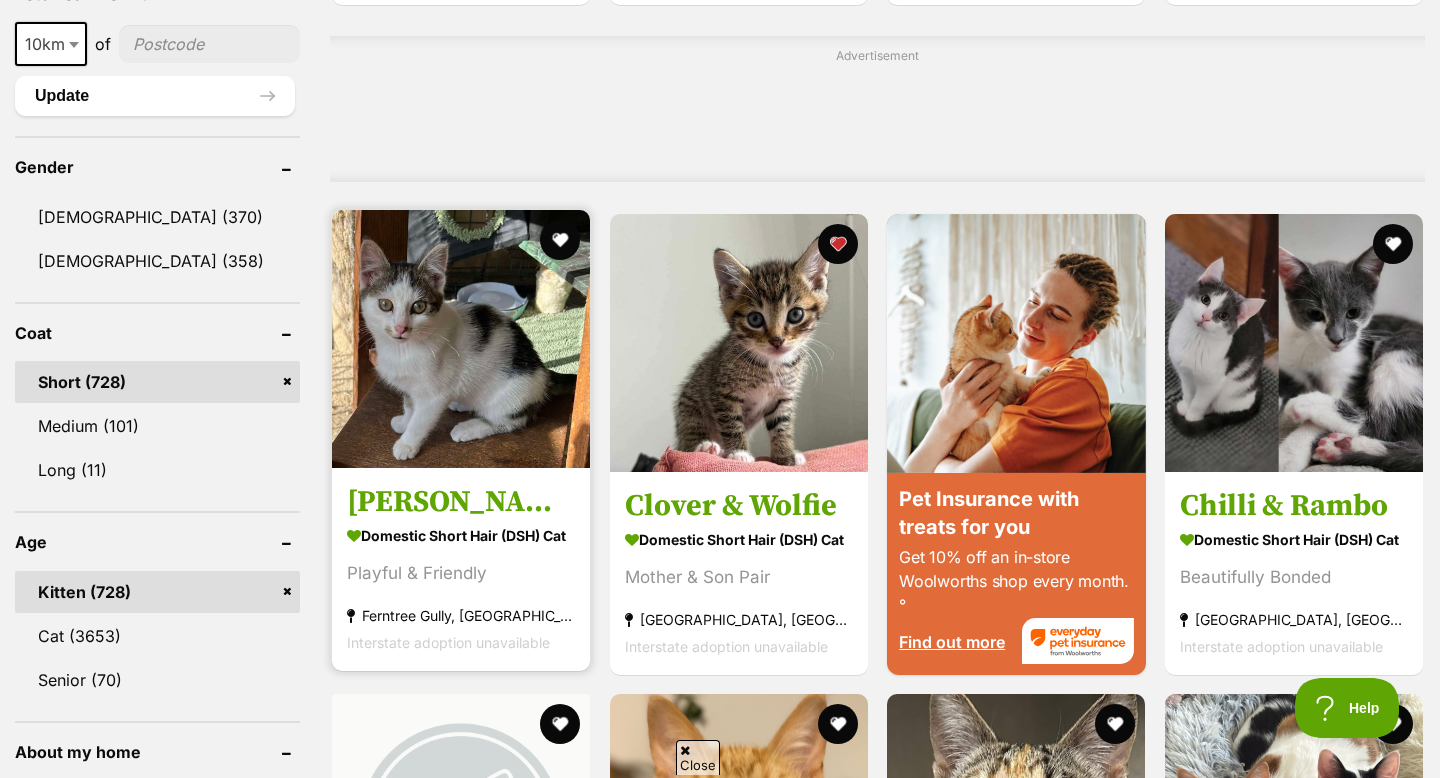 scroll, scrollTop: 2028, scrollLeft: 0, axis: vertical 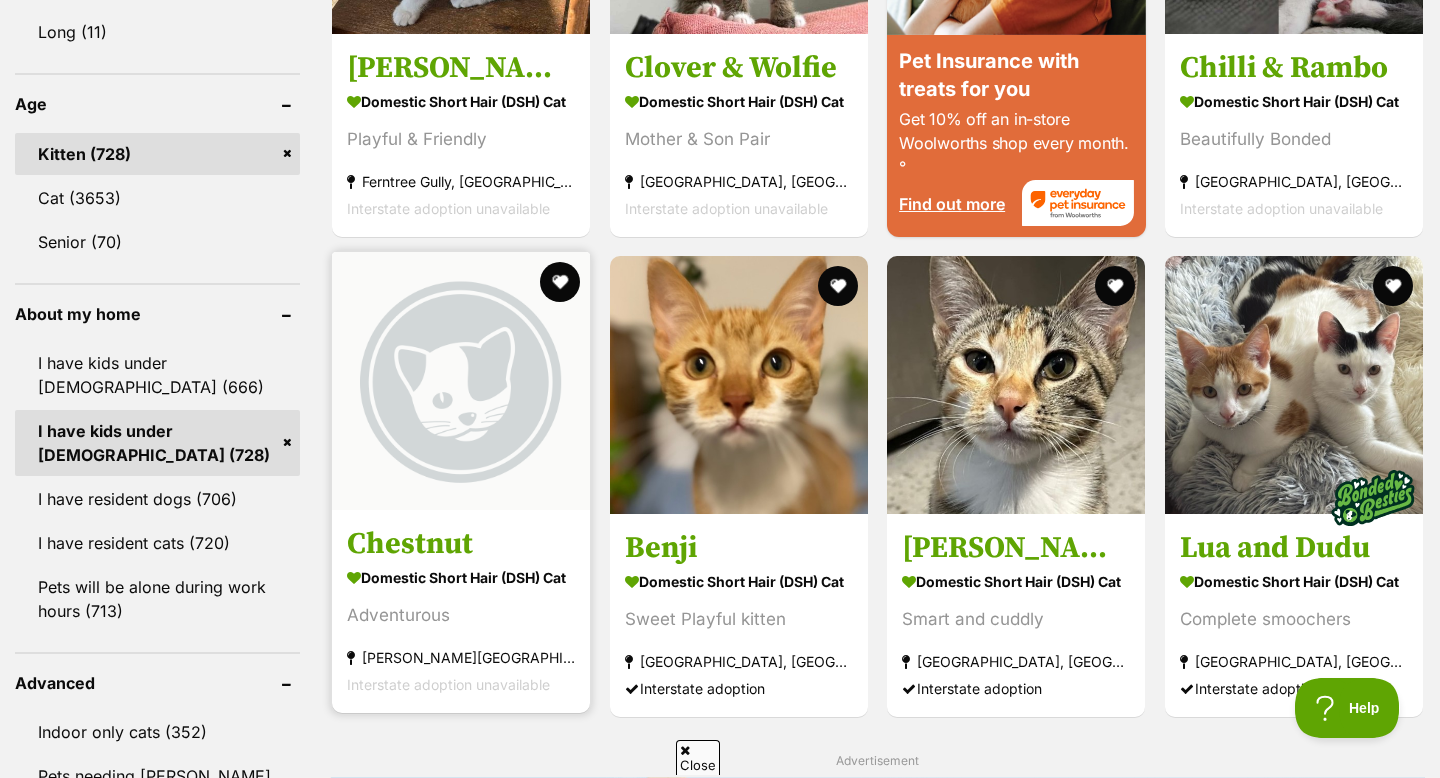 click at bounding box center [461, 381] 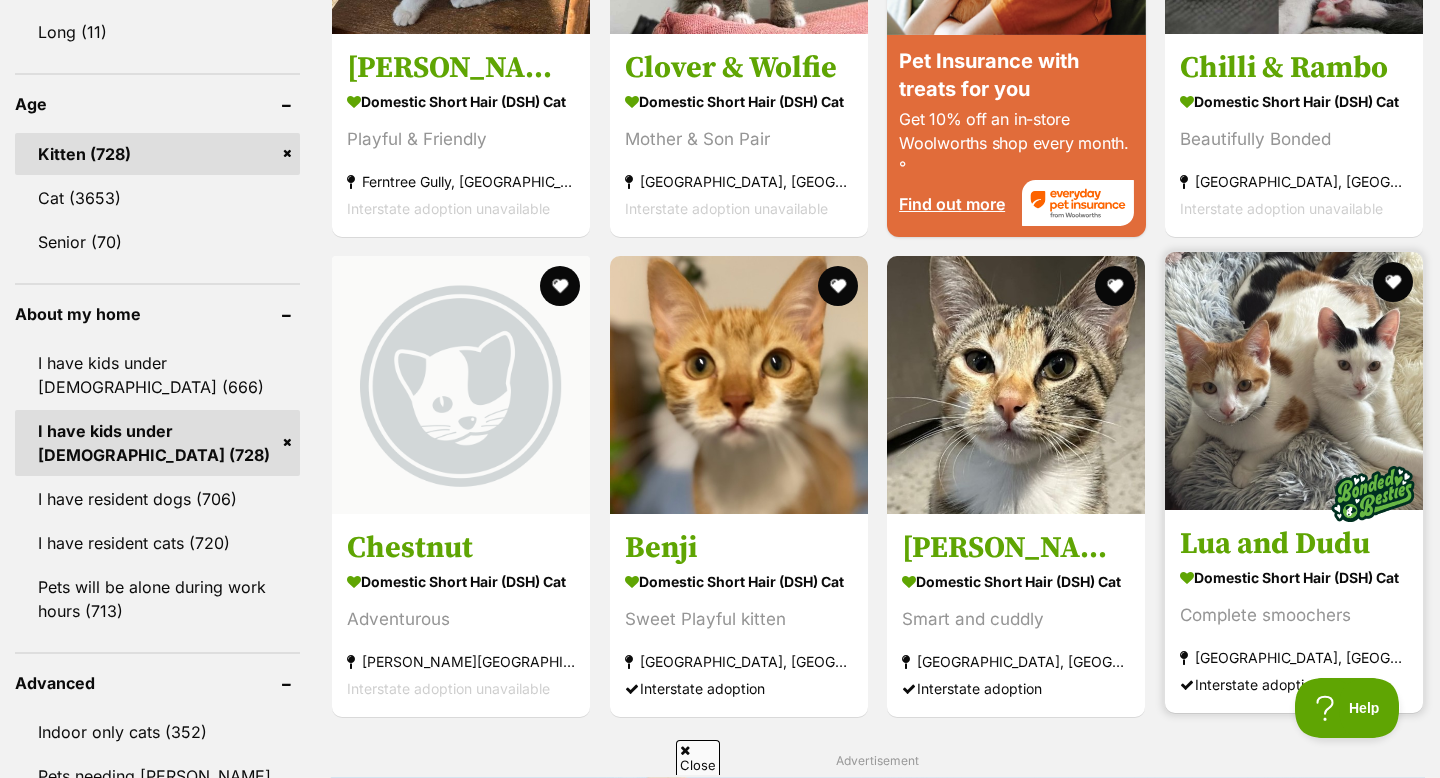 click at bounding box center [1294, 381] 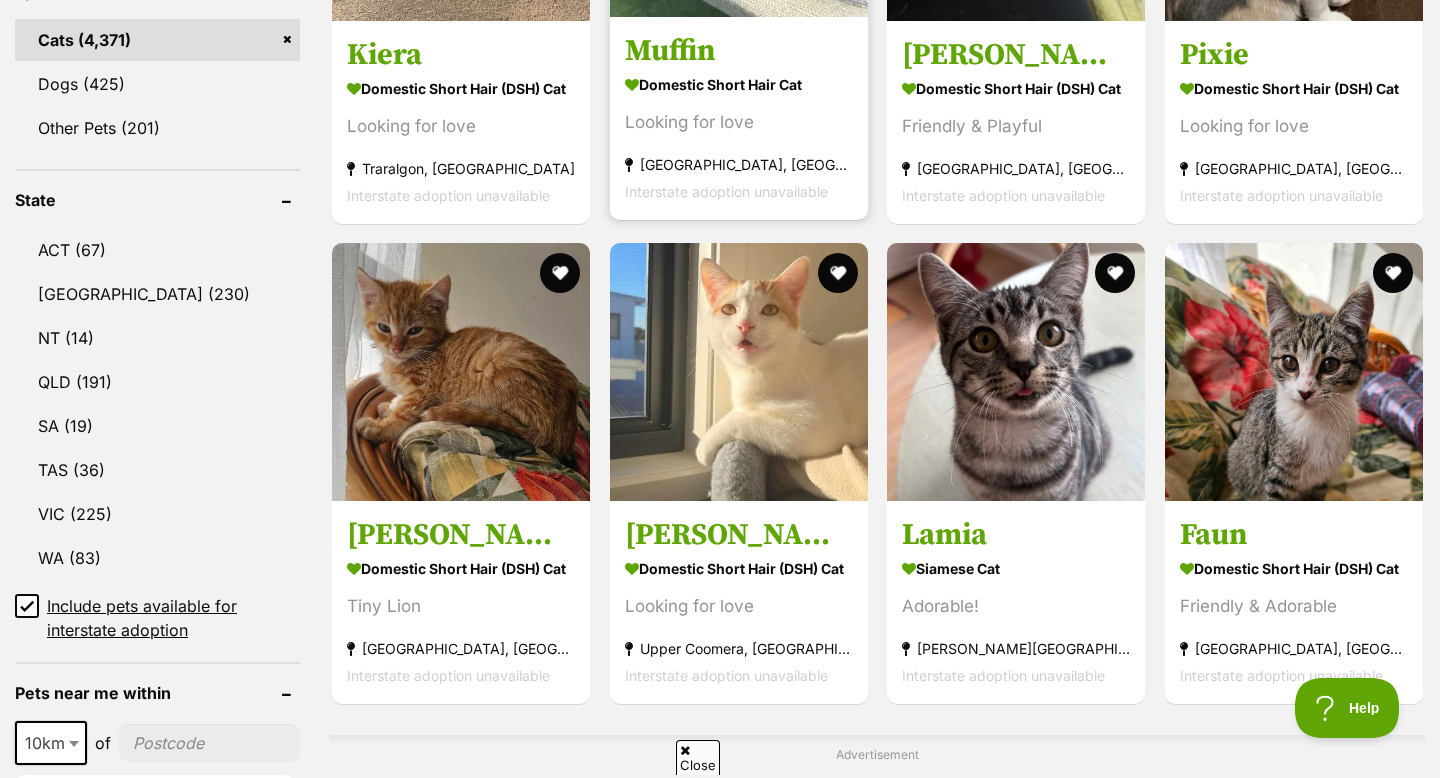 scroll, scrollTop: 987, scrollLeft: 0, axis: vertical 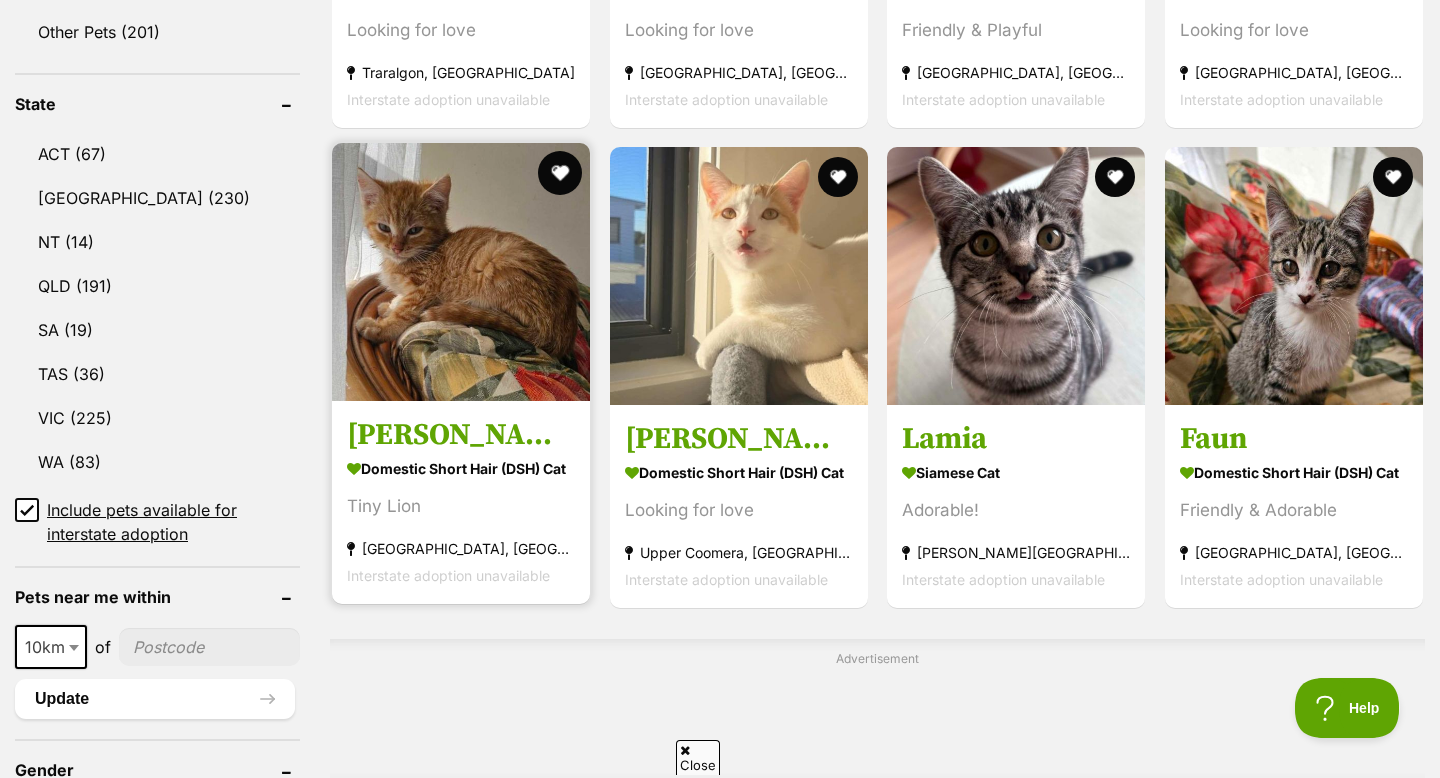 drag, startPoint x: 544, startPoint y: 177, endPoint x: 556, endPoint y: 185, distance: 14.422205 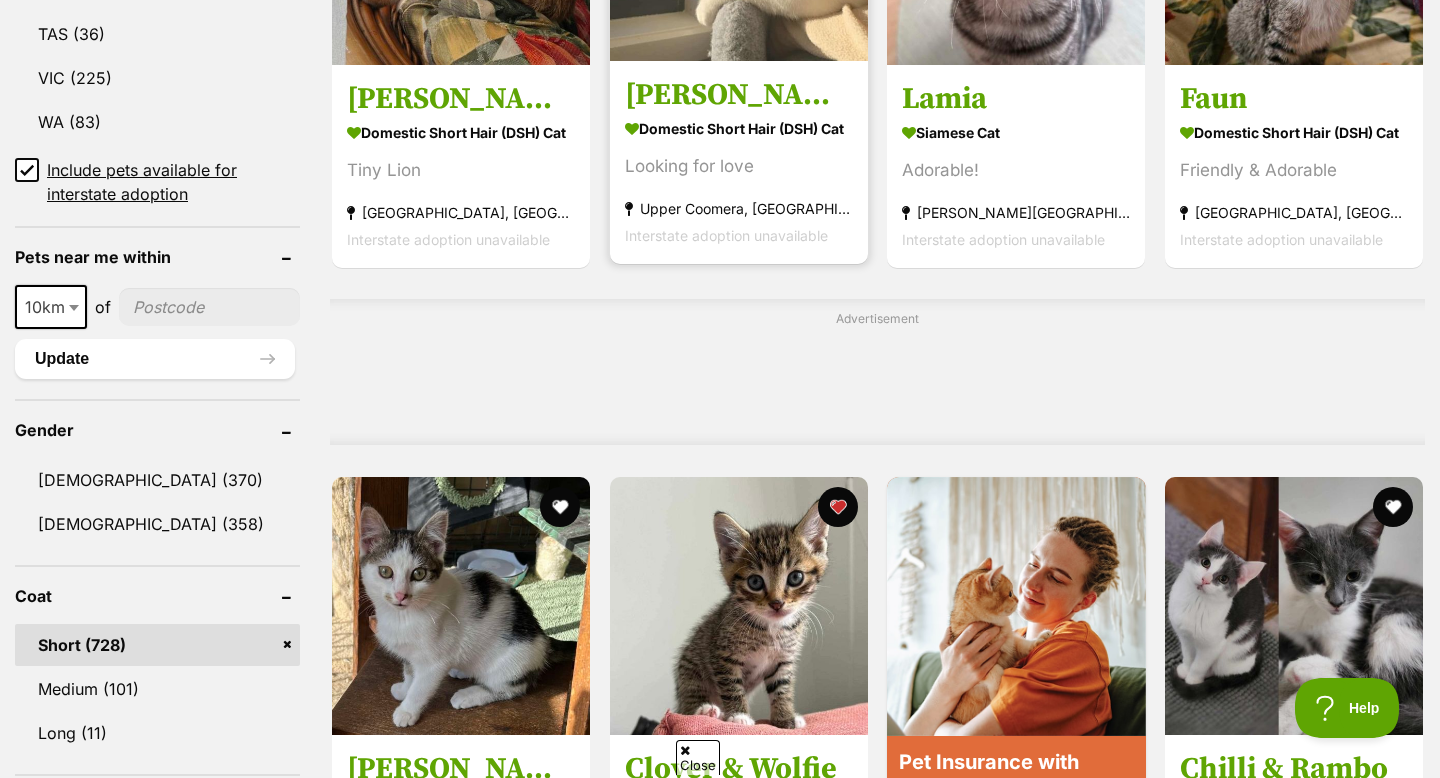 scroll, scrollTop: 1241, scrollLeft: 0, axis: vertical 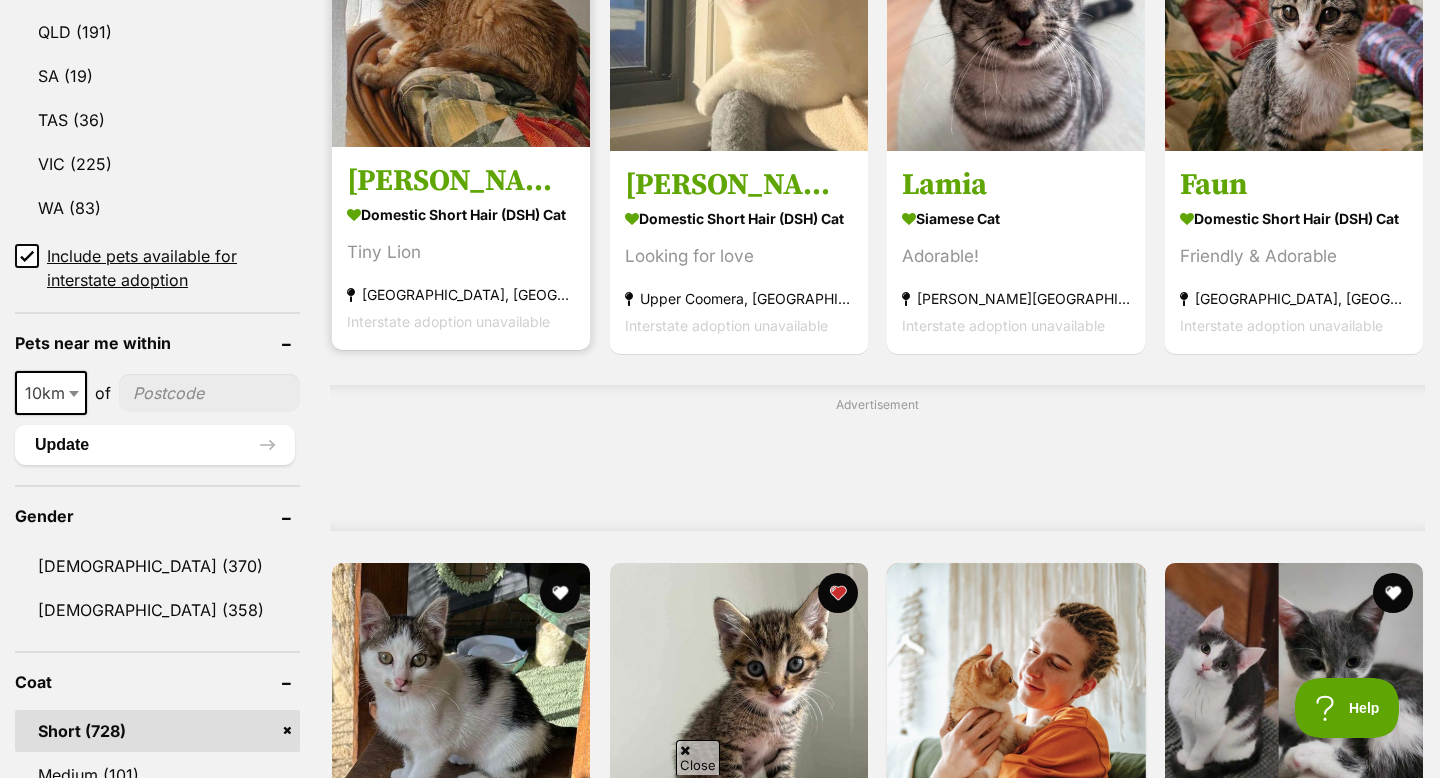 click on "Aslan" at bounding box center [461, 180] 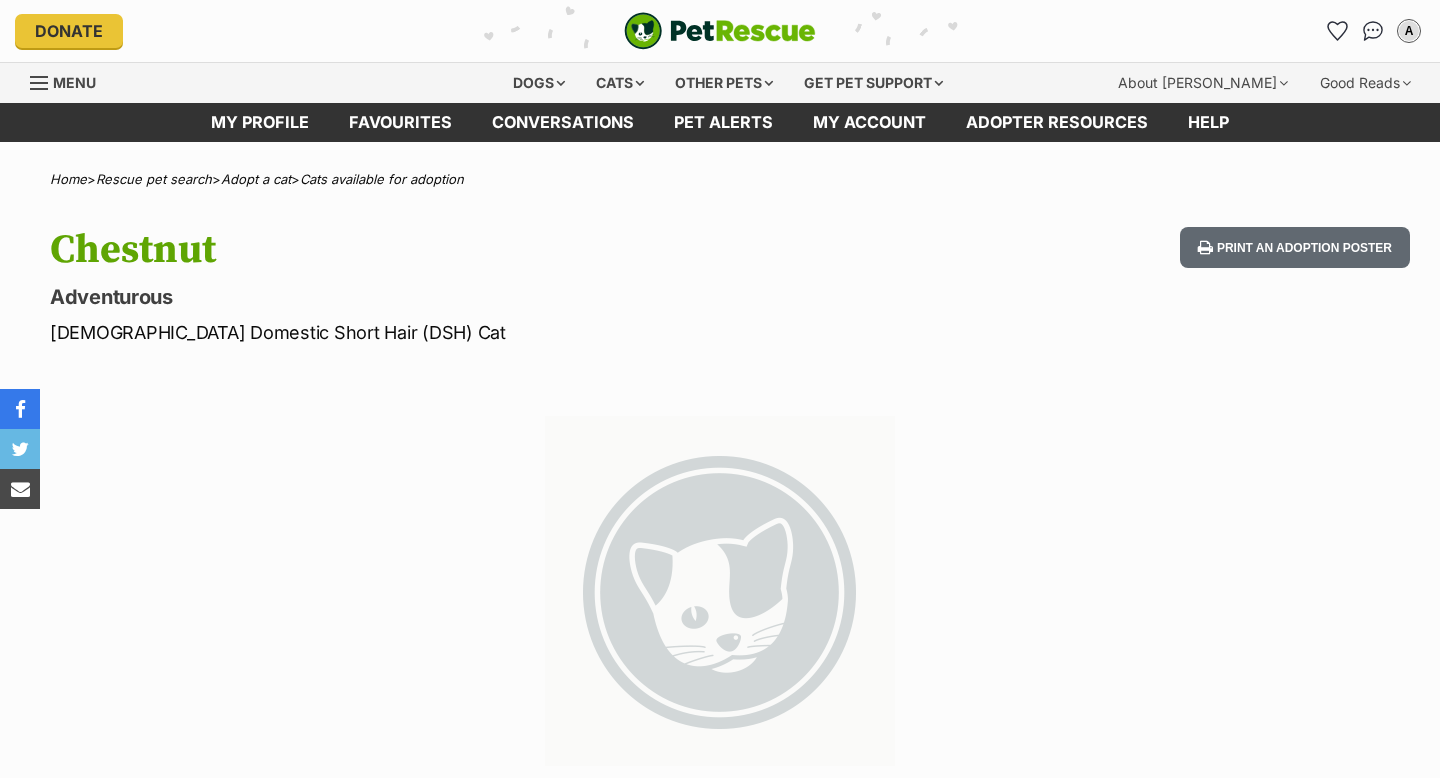 scroll, scrollTop: 117, scrollLeft: 0, axis: vertical 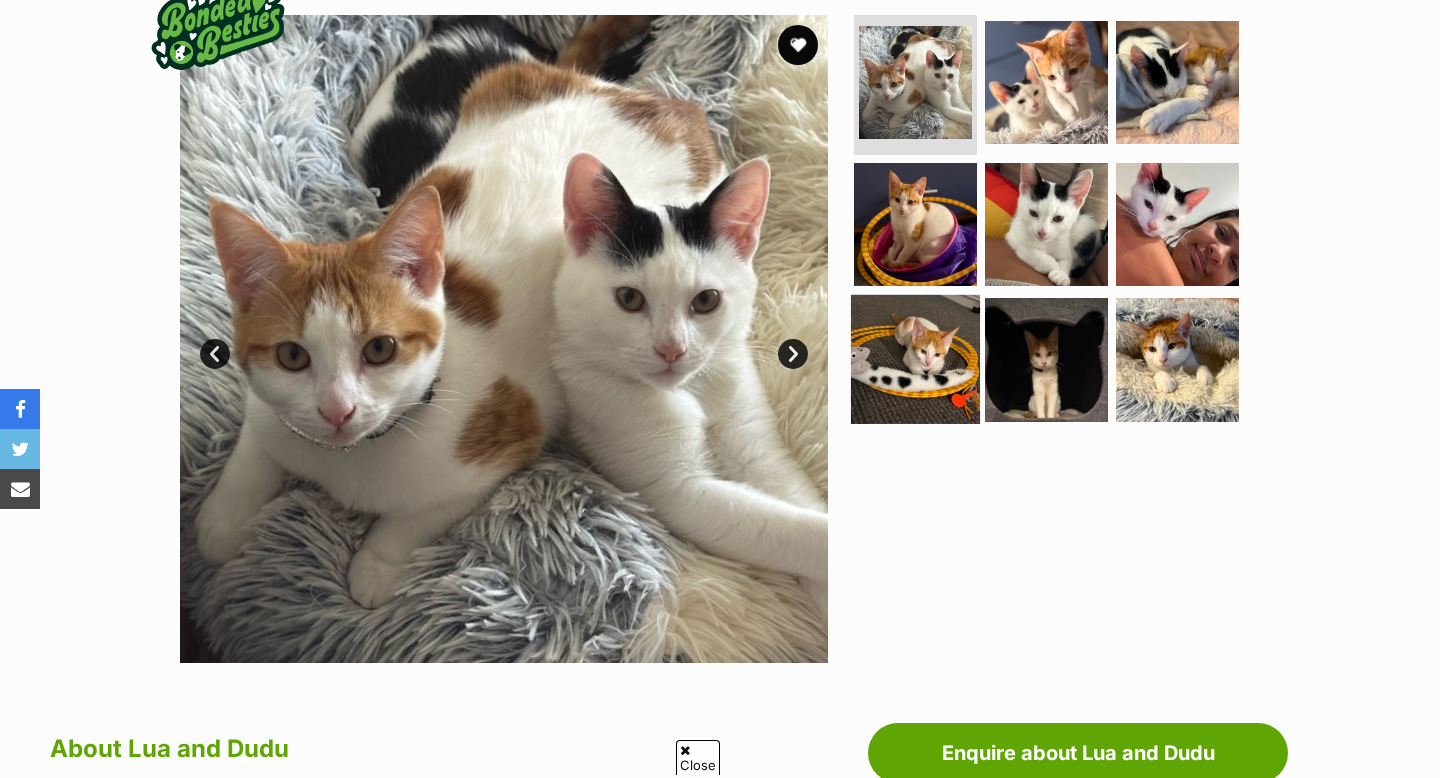 click at bounding box center (915, 359) 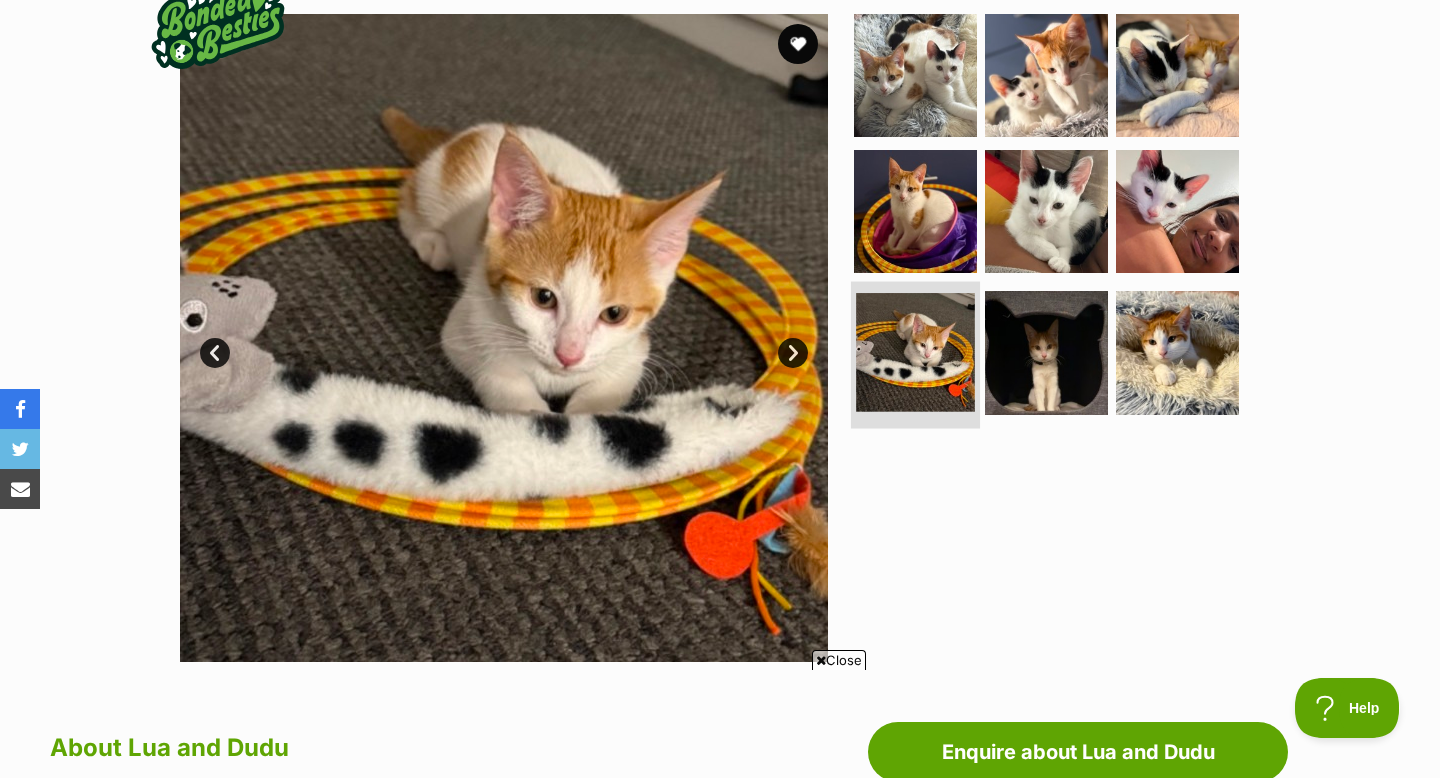 scroll, scrollTop: 0, scrollLeft: 0, axis: both 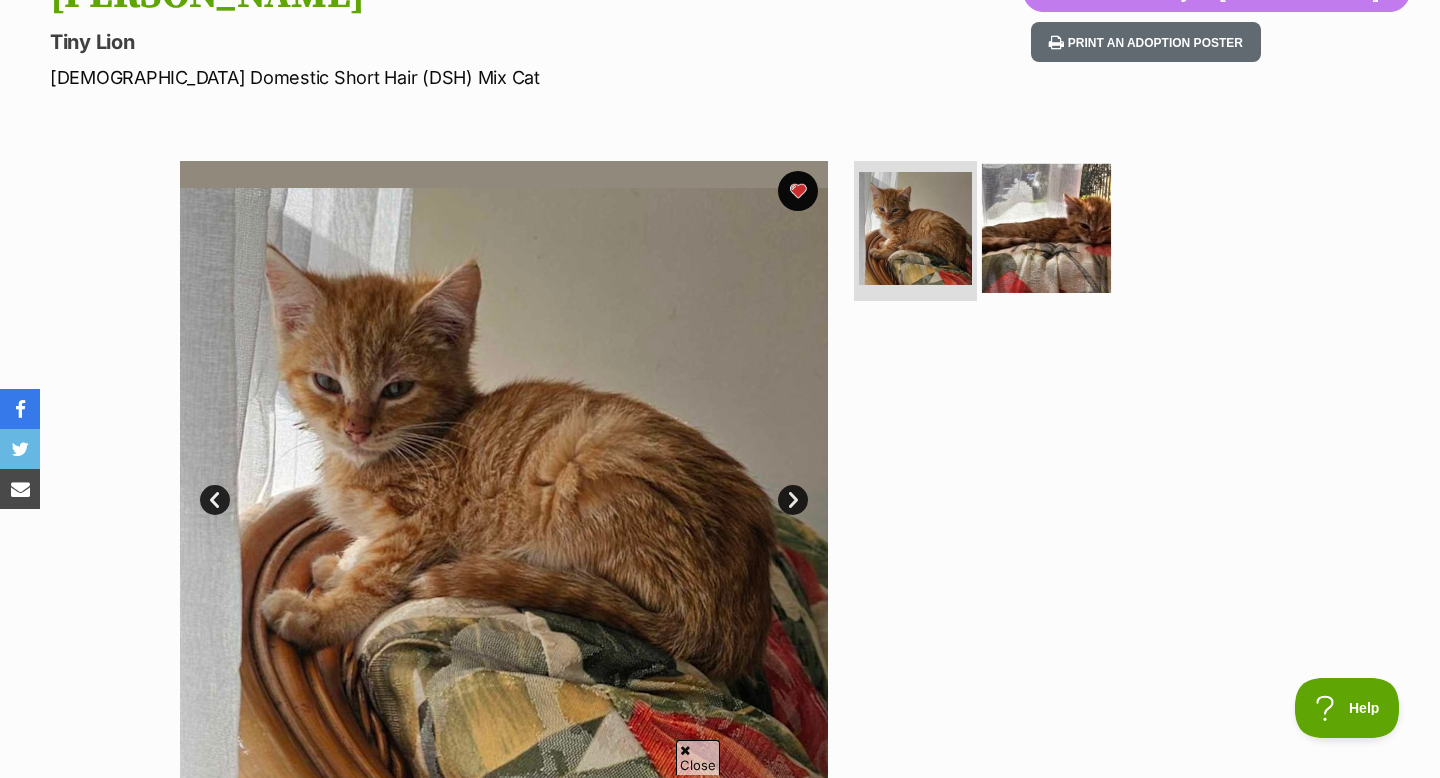drag, startPoint x: 1050, startPoint y: 245, endPoint x: 1037, endPoint y: 245, distance: 13 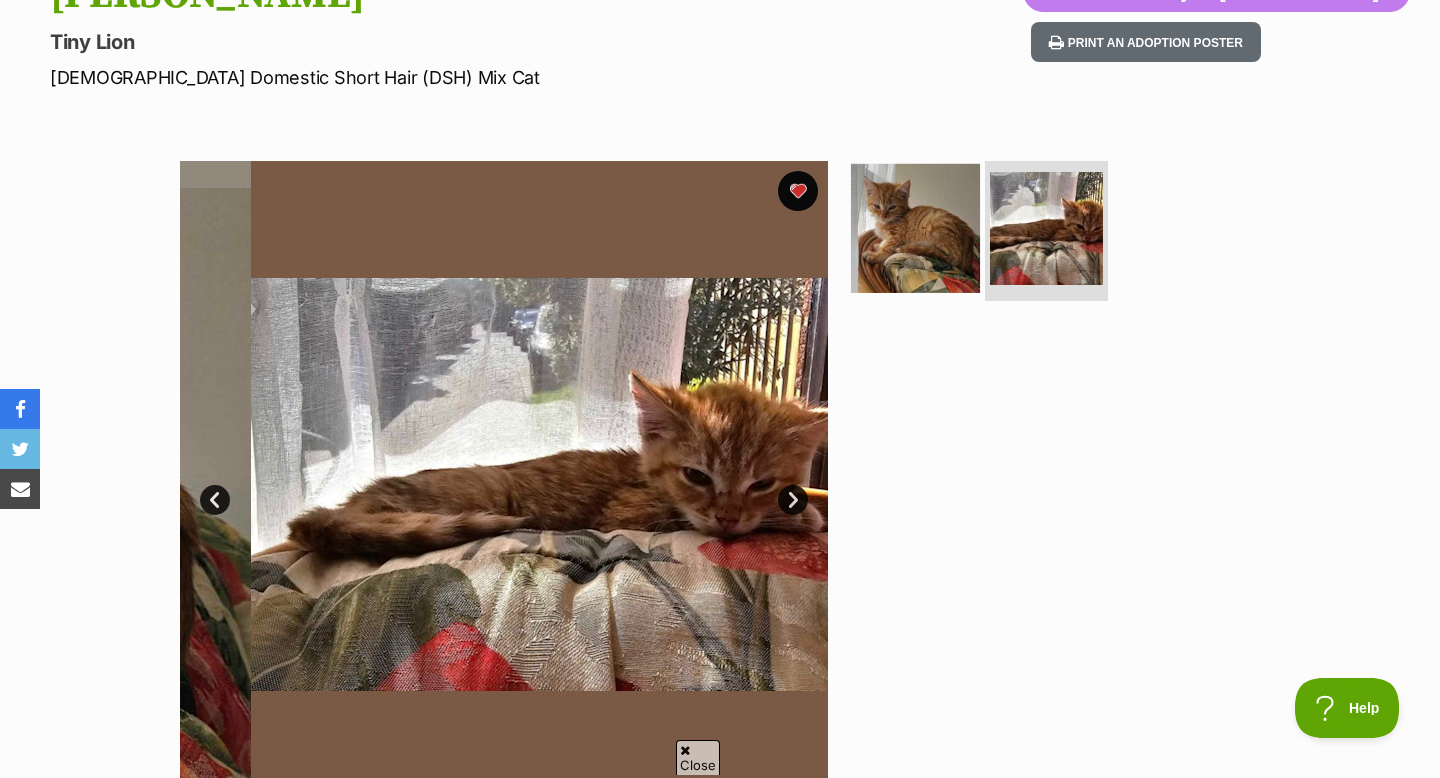 scroll, scrollTop: 0, scrollLeft: 0, axis: both 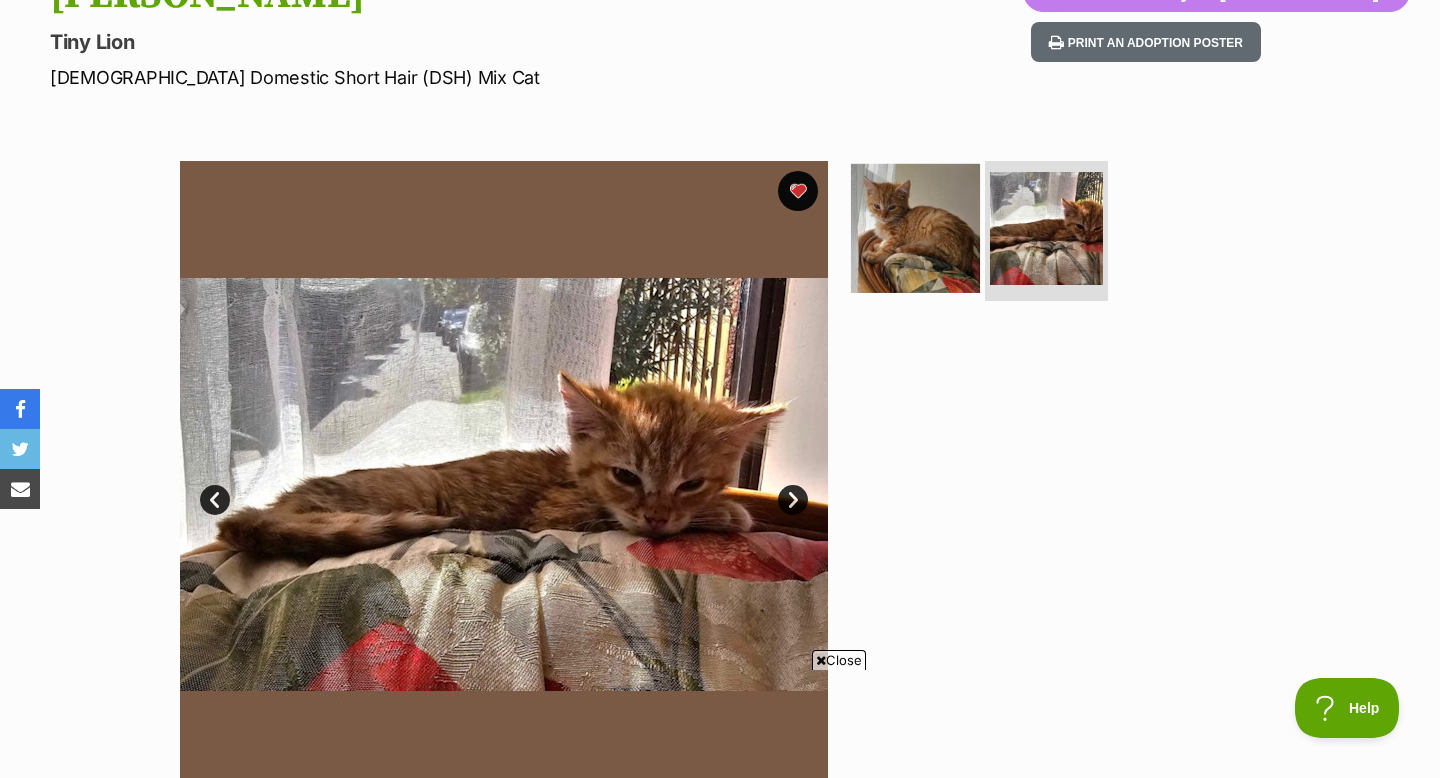 click at bounding box center [915, 228] 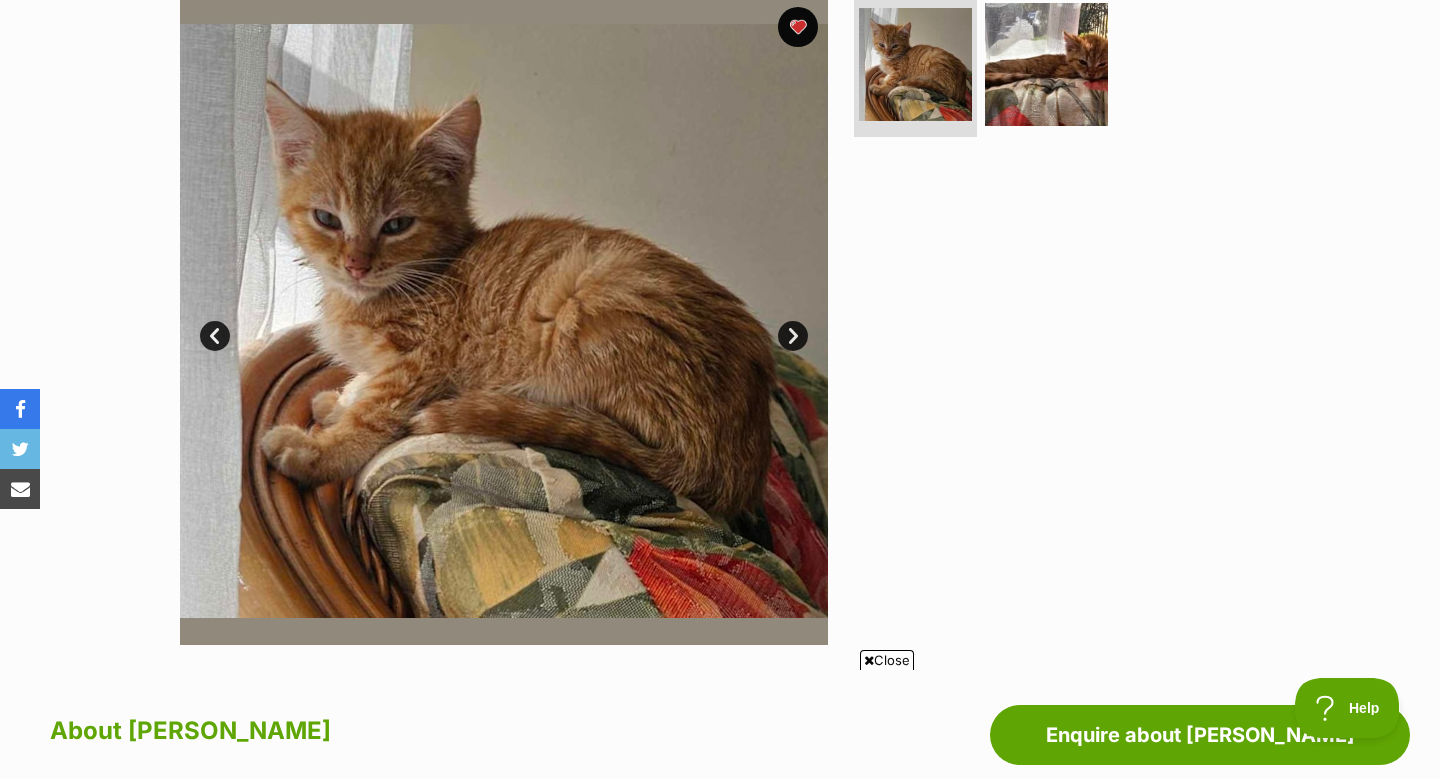 scroll, scrollTop: 427, scrollLeft: 0, axis: vertical 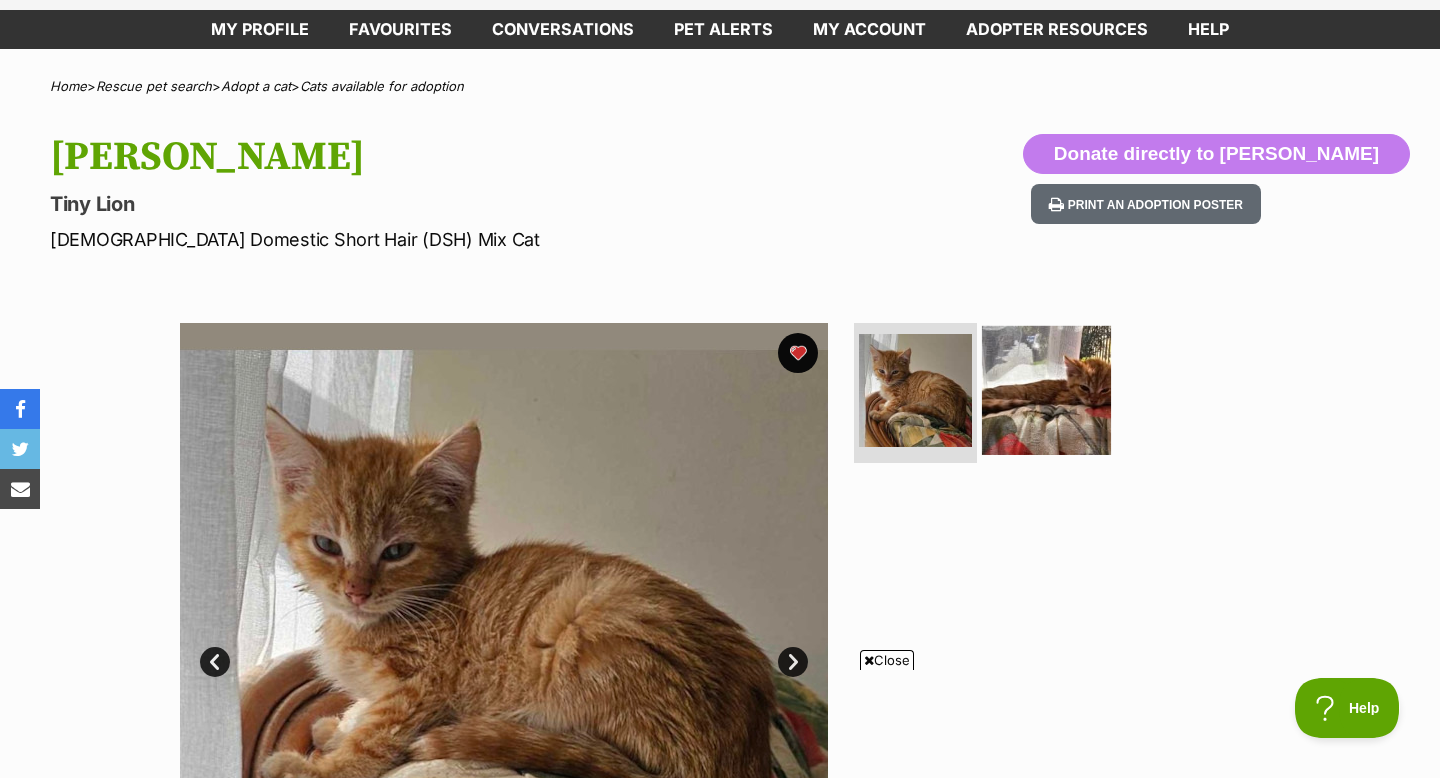 click at bounding box center (1046, 390) 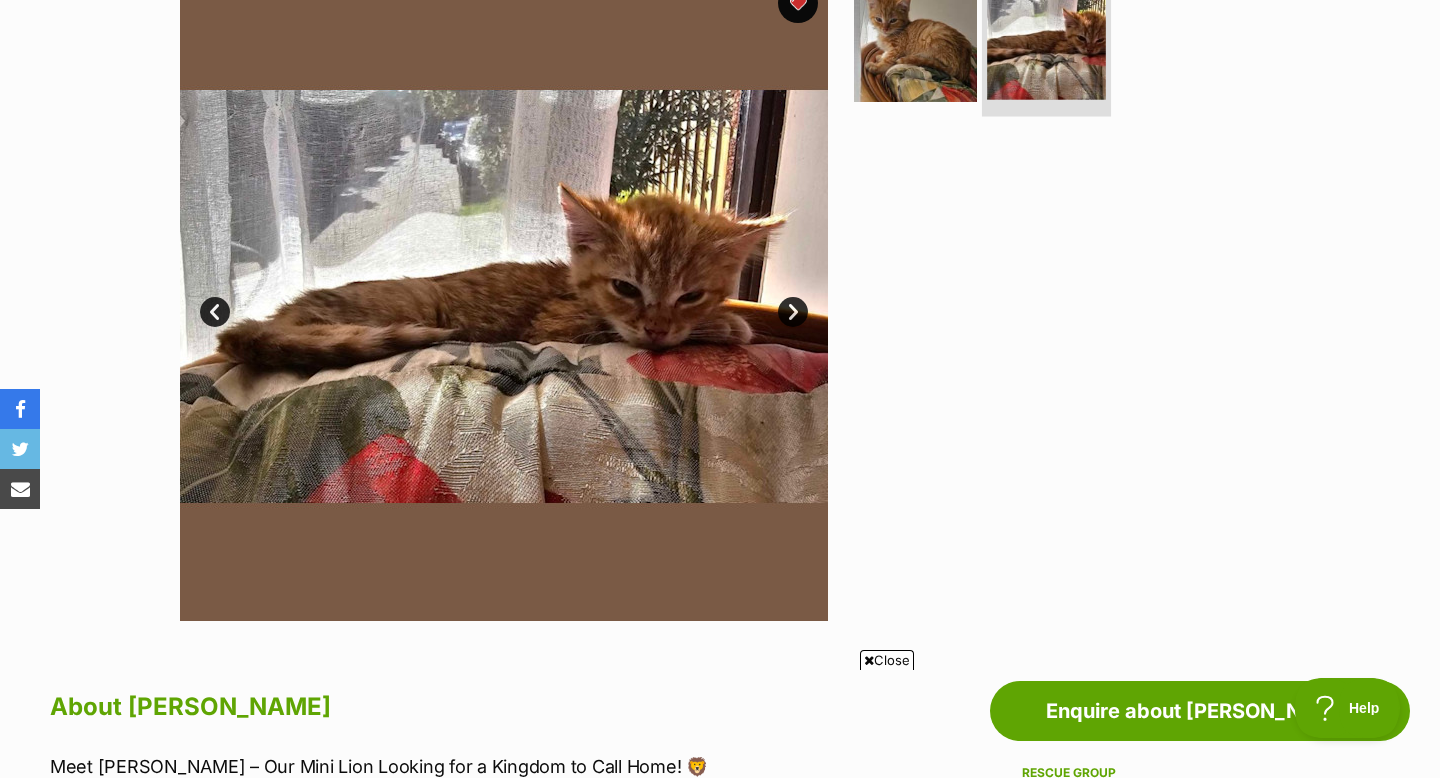 scroll, scrollTop: 424, scrollLeft: 0, axis: vertical 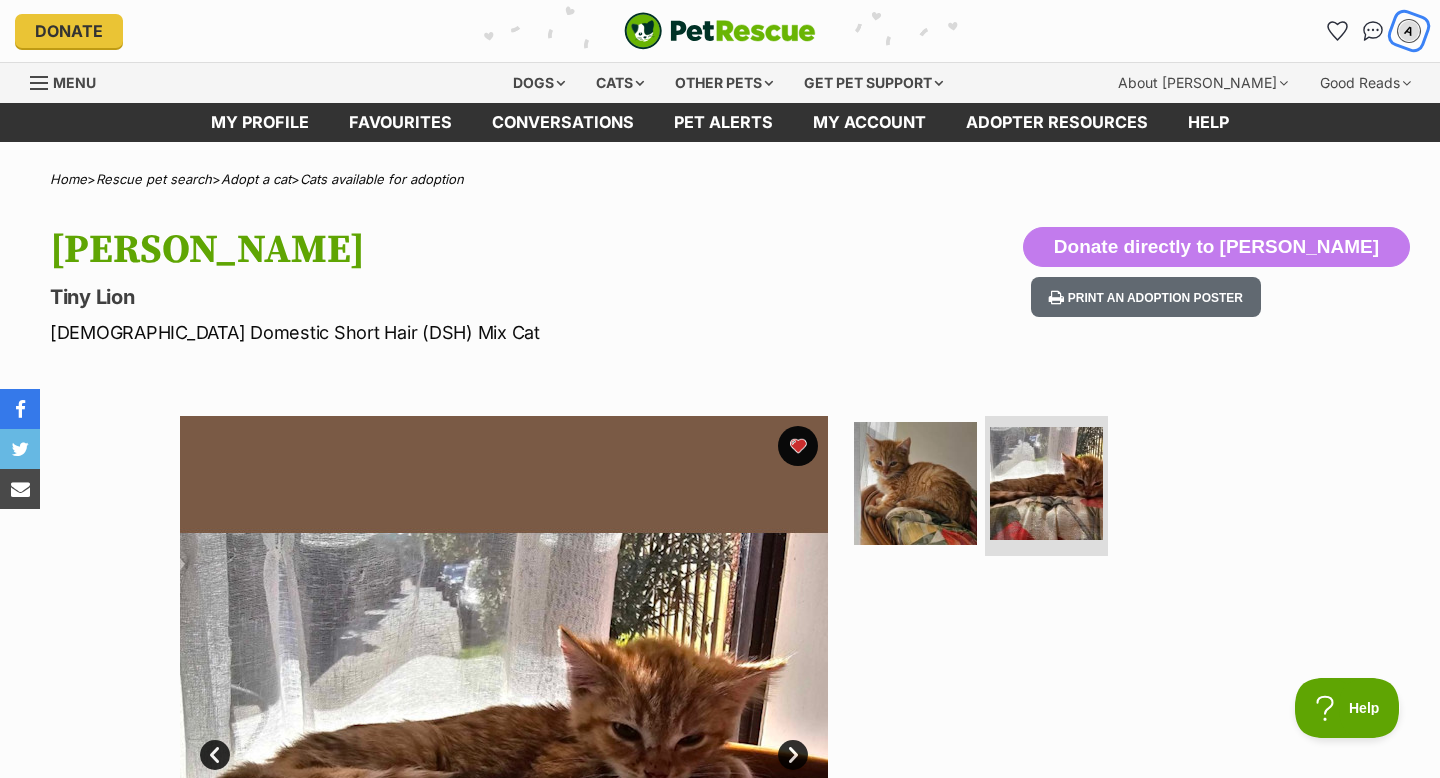 click on "A" at bounding box center [1408, 31] 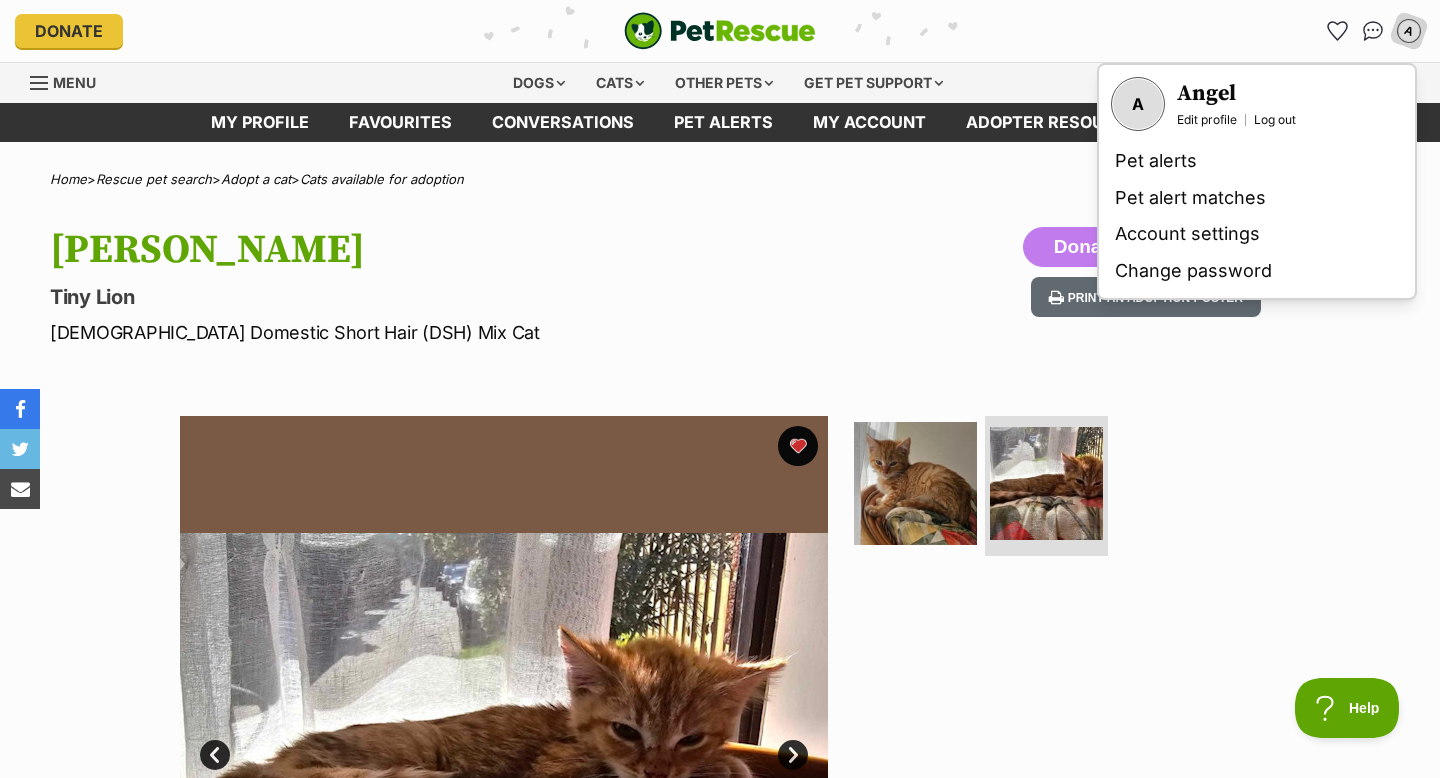 click on "Donate
PetRescue home
A
My account
A
Angel
Edit profile
Log out
Pet alerts
Pet alert matches
Account settings
Change password" at bounding box center [720, 31] 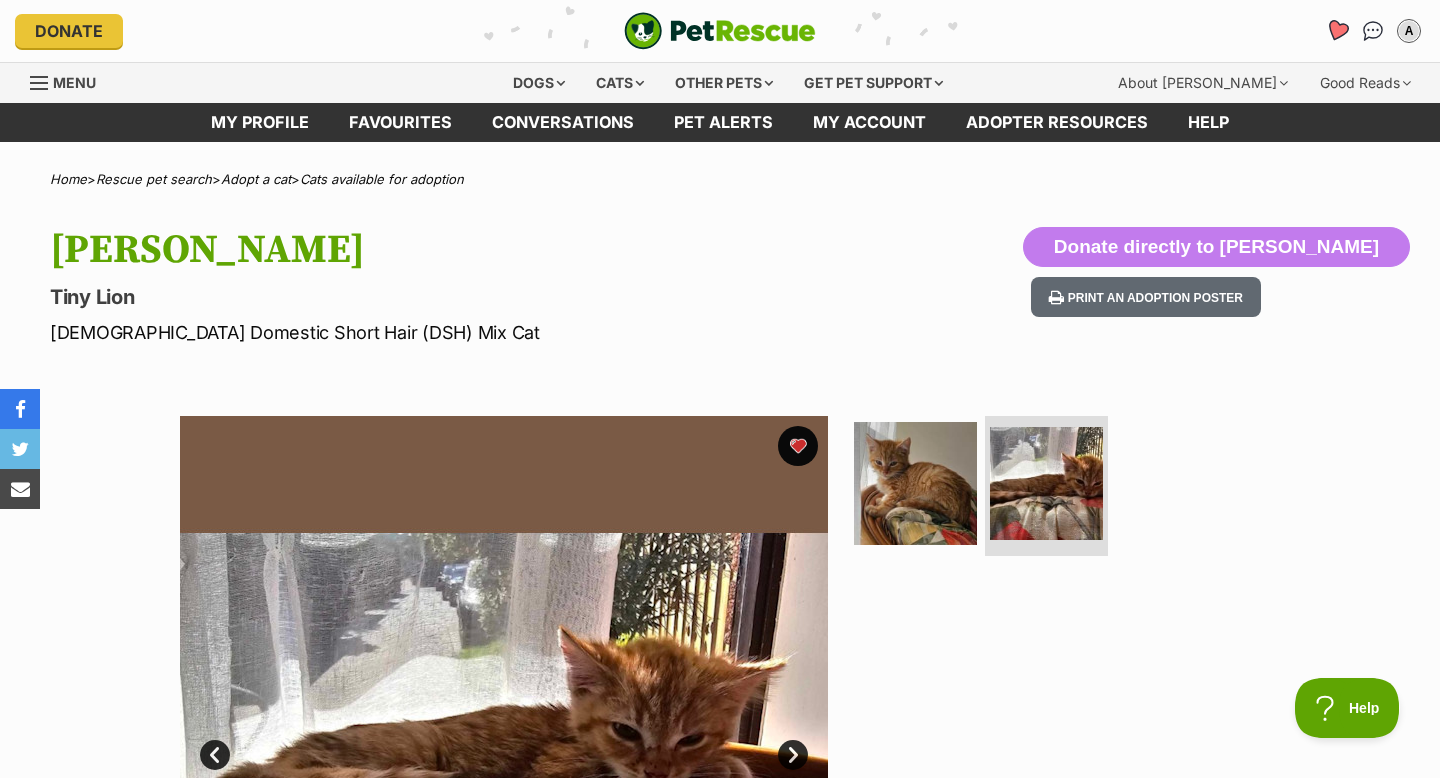 click 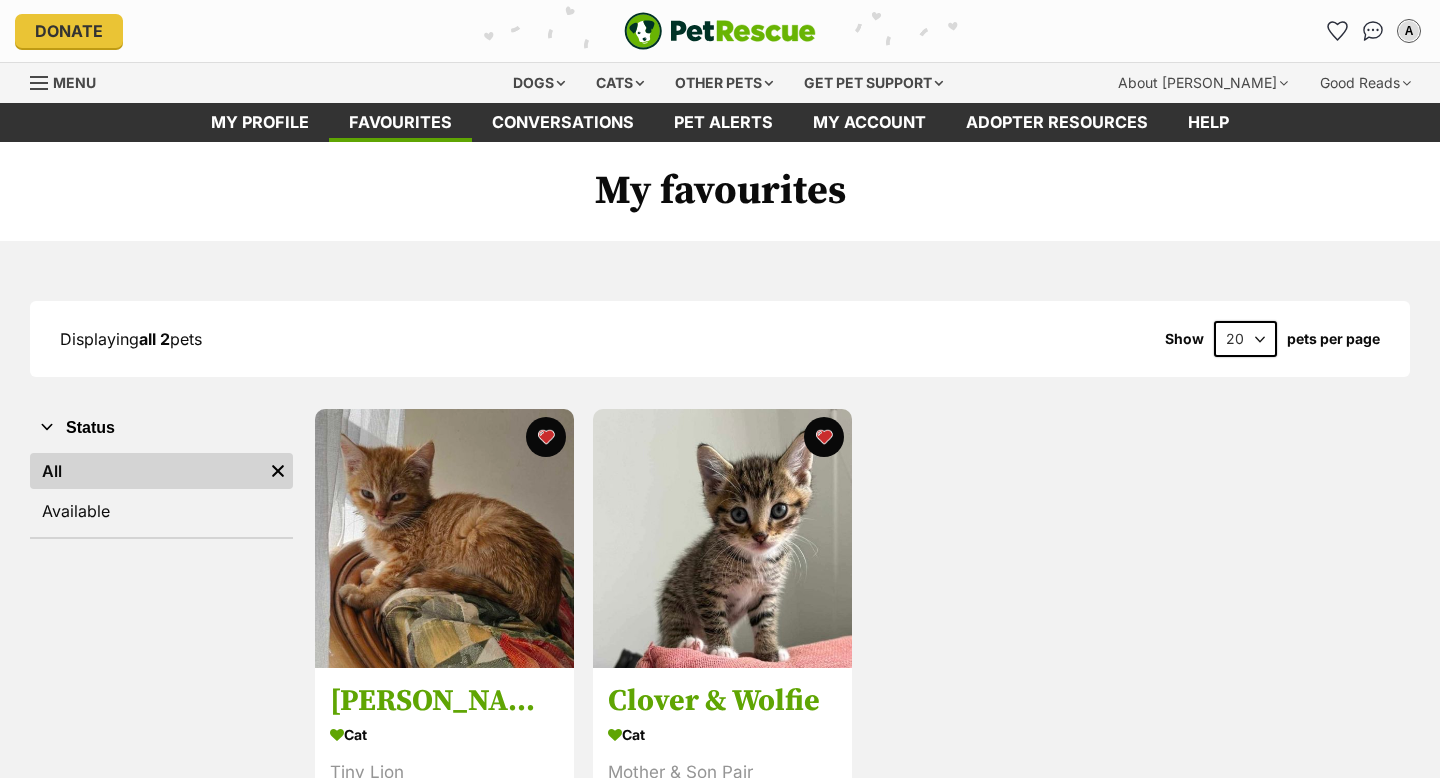 scroll, scrollTop: 0, scrollLeft: 0, axis: both 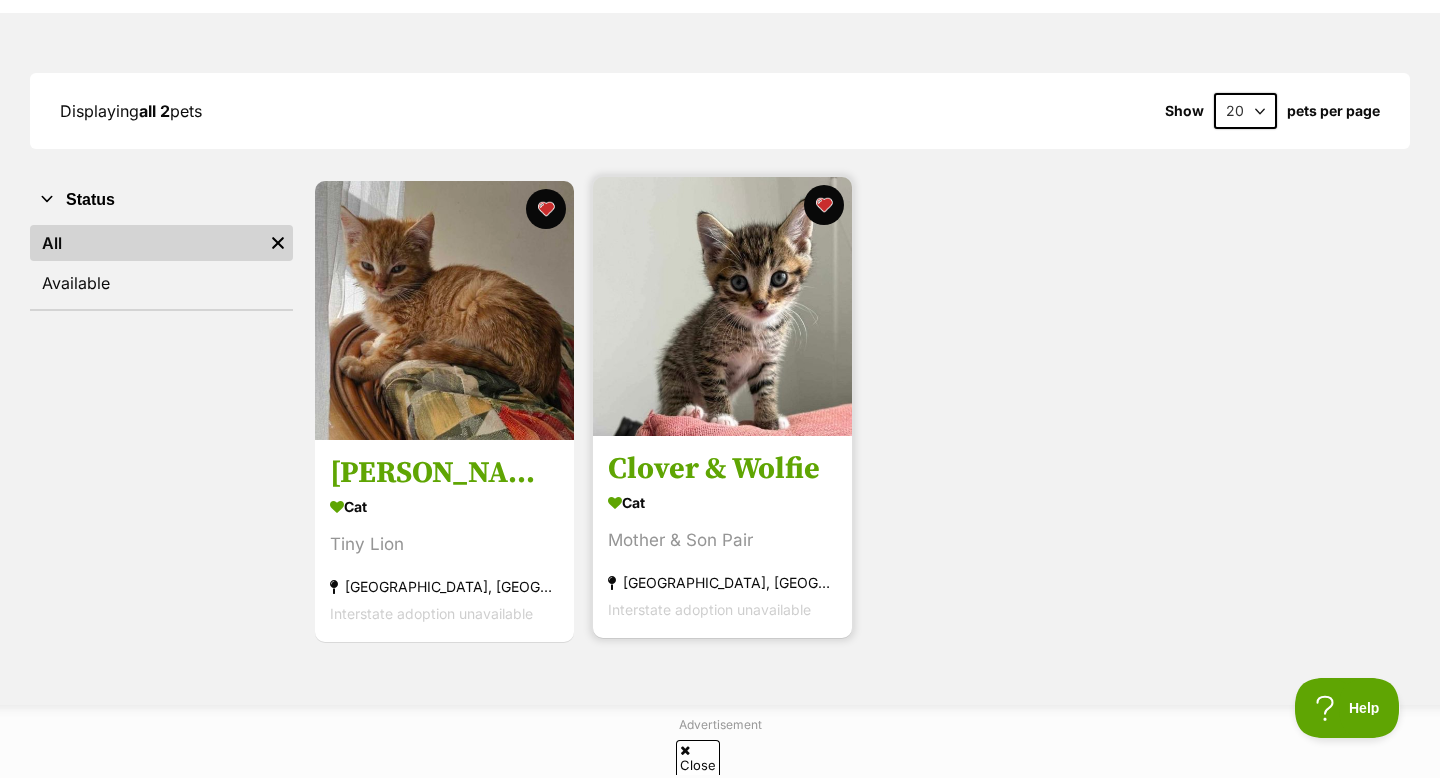 click at bounding box center [722, 306] 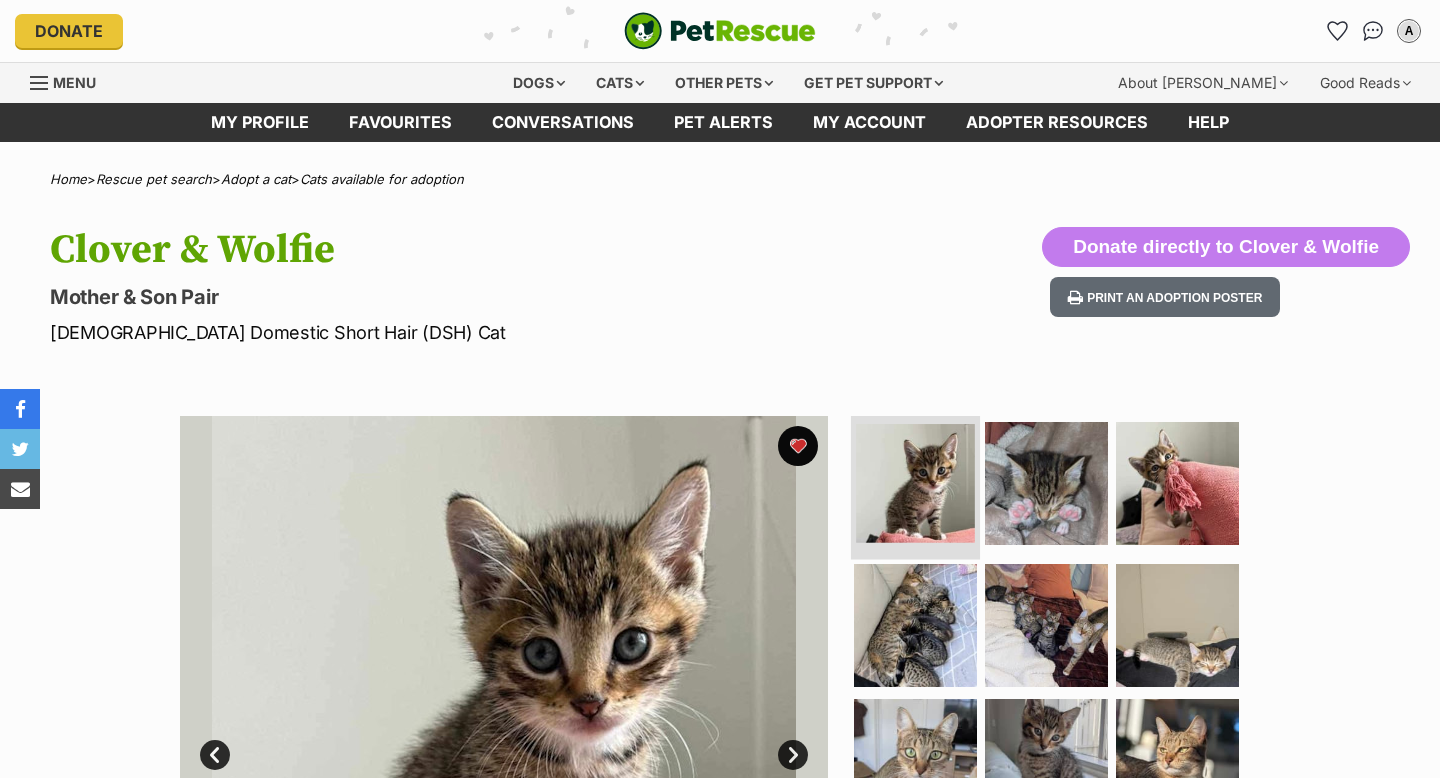 scroll, scrollTop: 0, scrollLeft: 0, axis: both 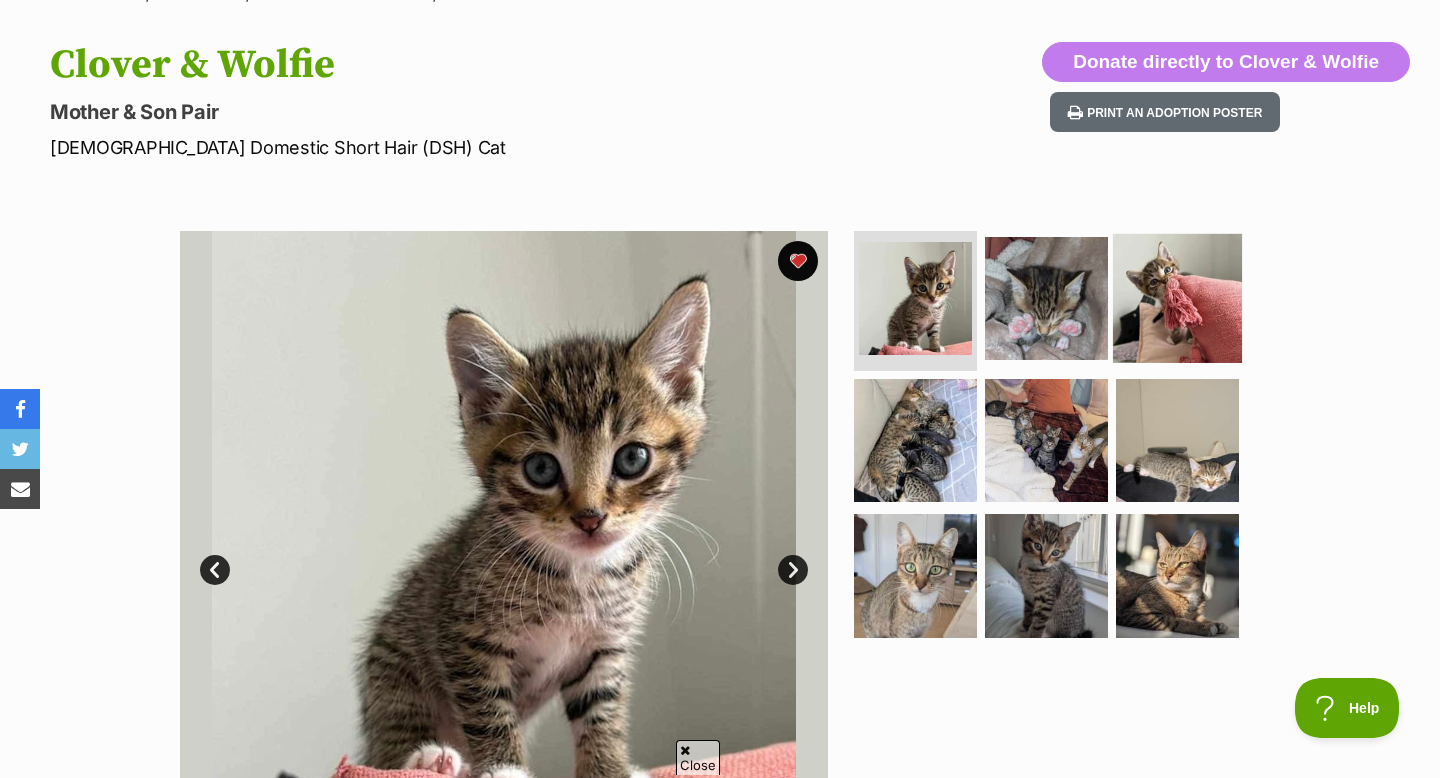 click at bounding box center (1177, 298) 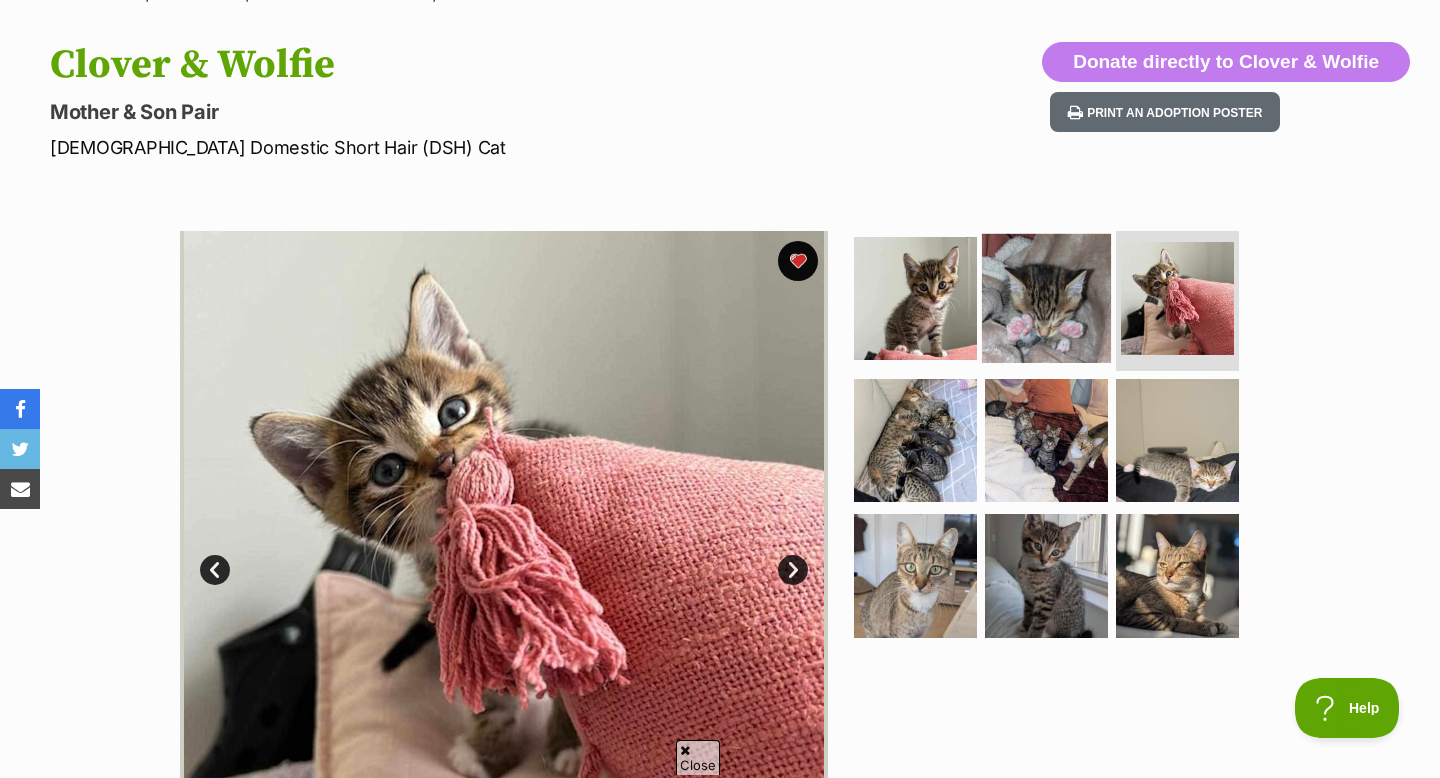 click at bounding box center [1046, 298] 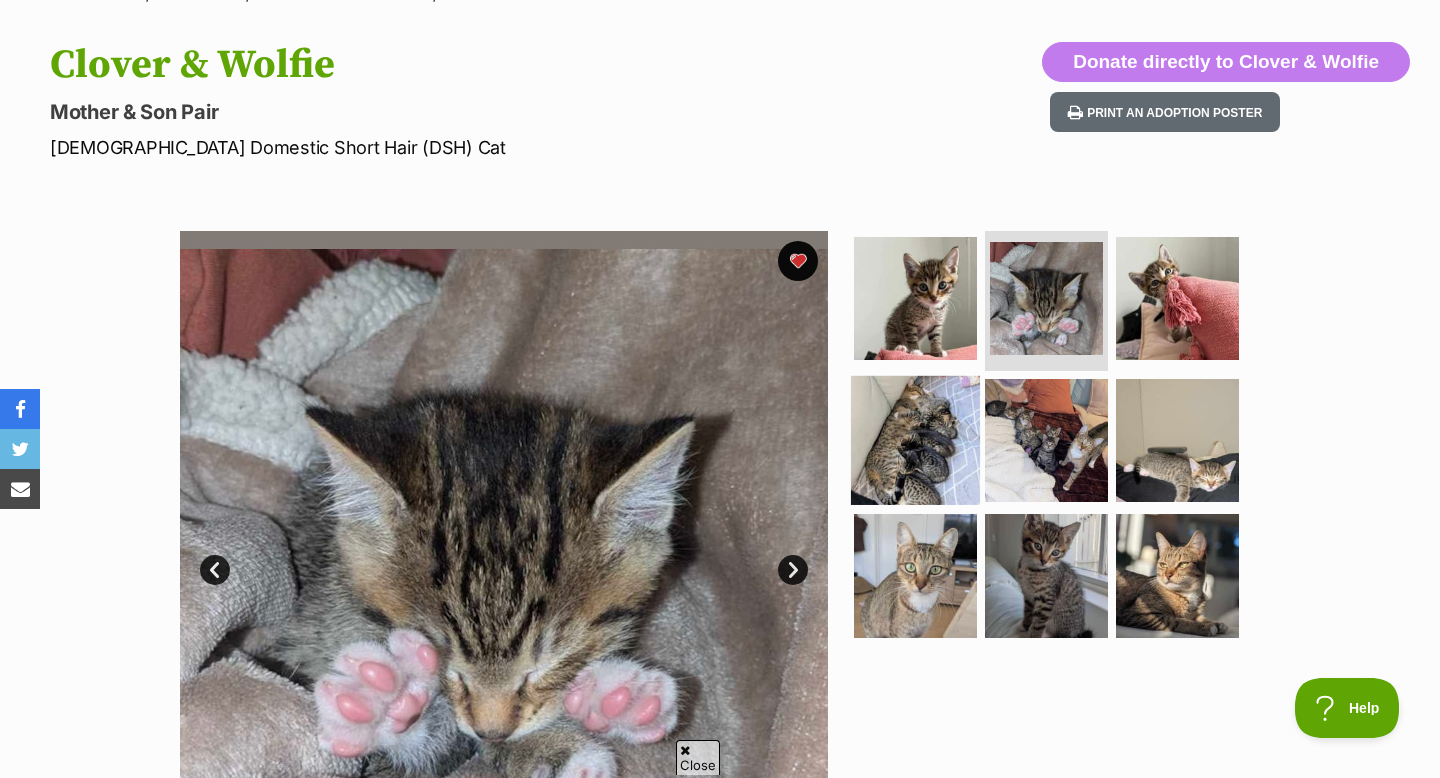 click at bounding box center (915, 439) 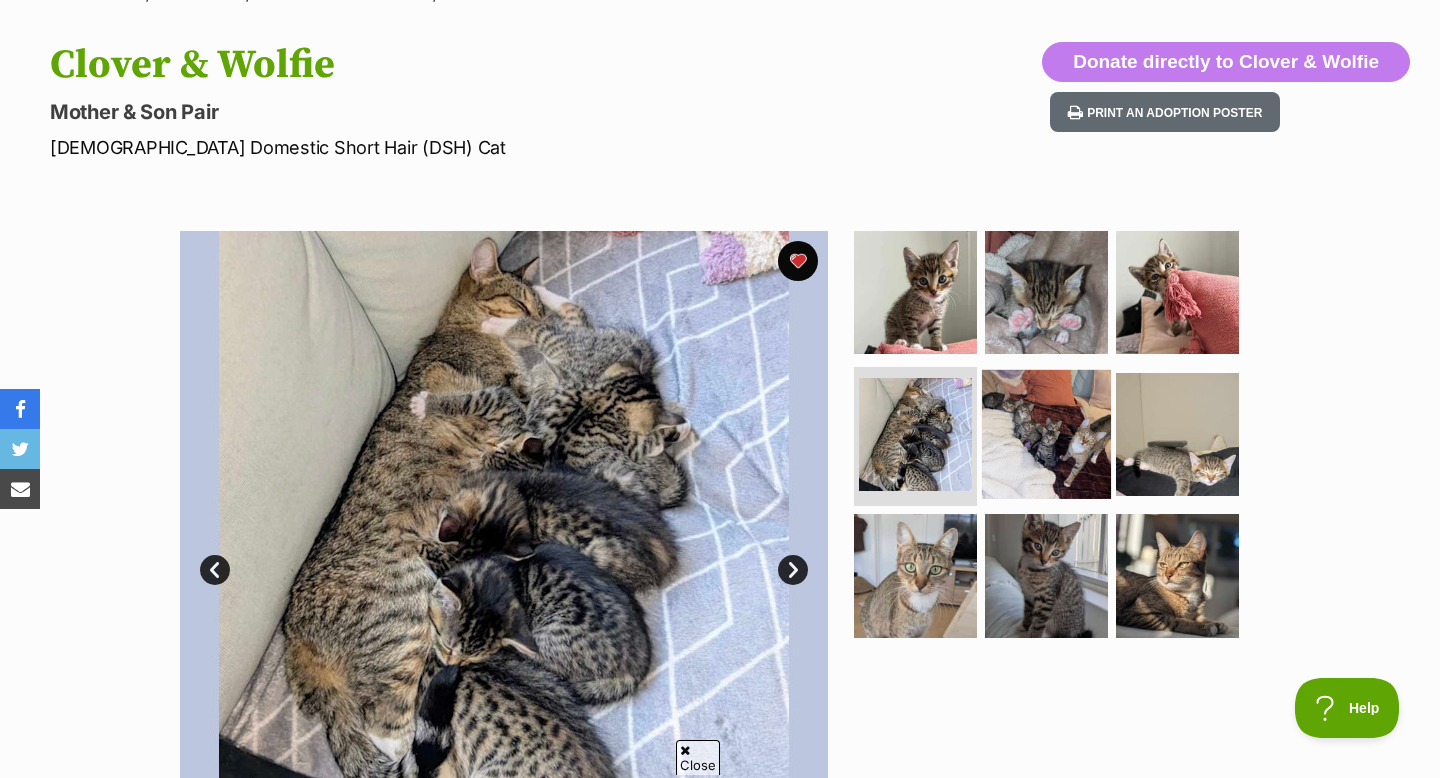 click at bounding box center (1046, 433) 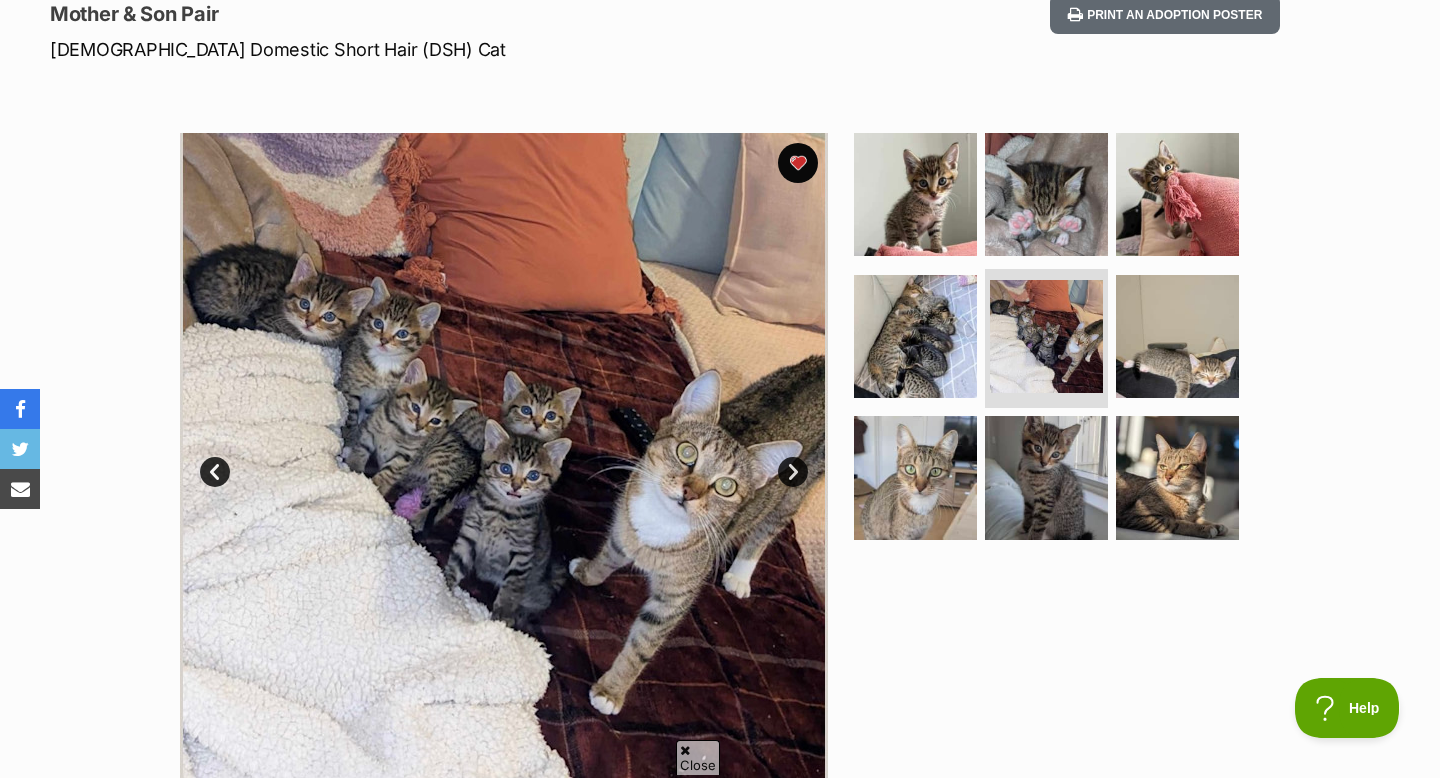 scroll, scrollTop: 301, scrollLeft: 0, axis: vertical 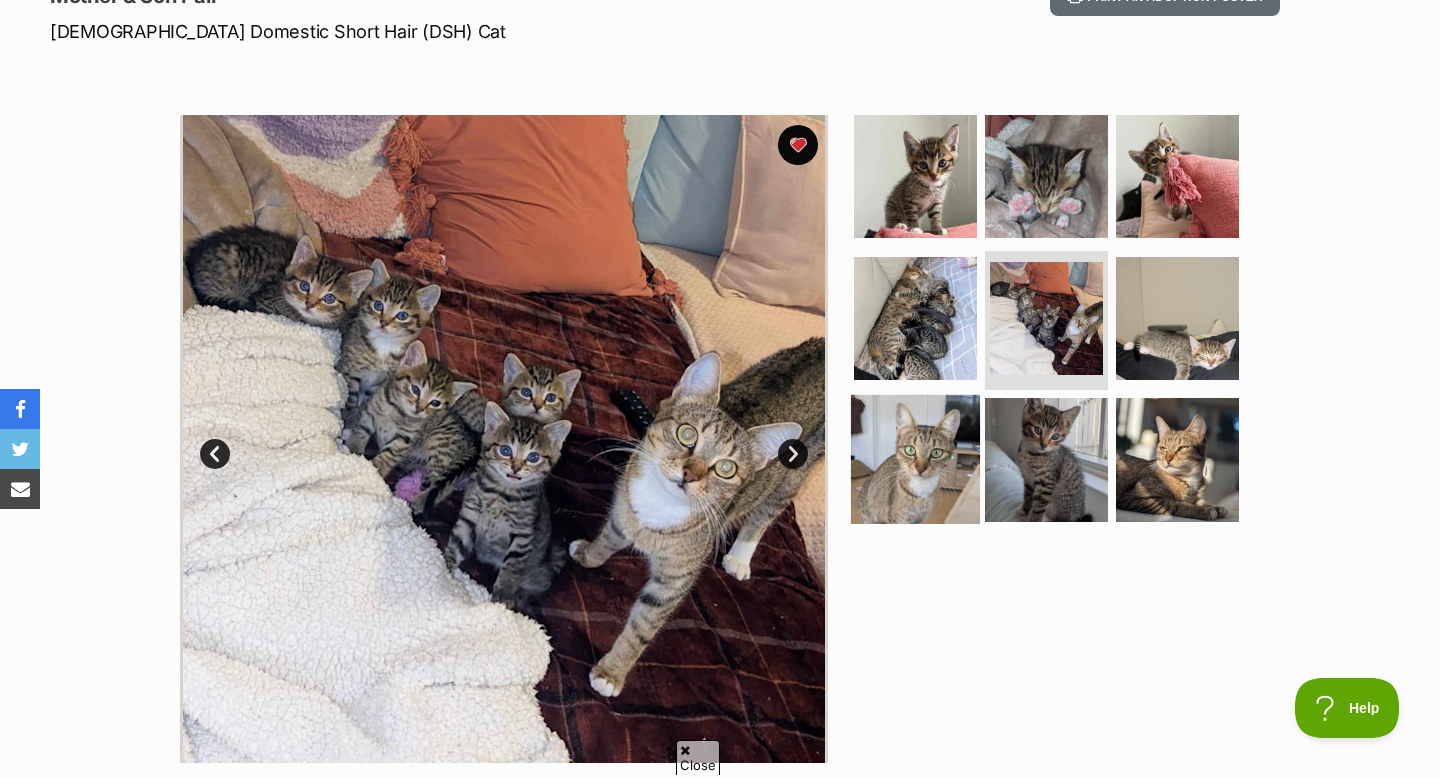 click at bounding box center (915, 459) 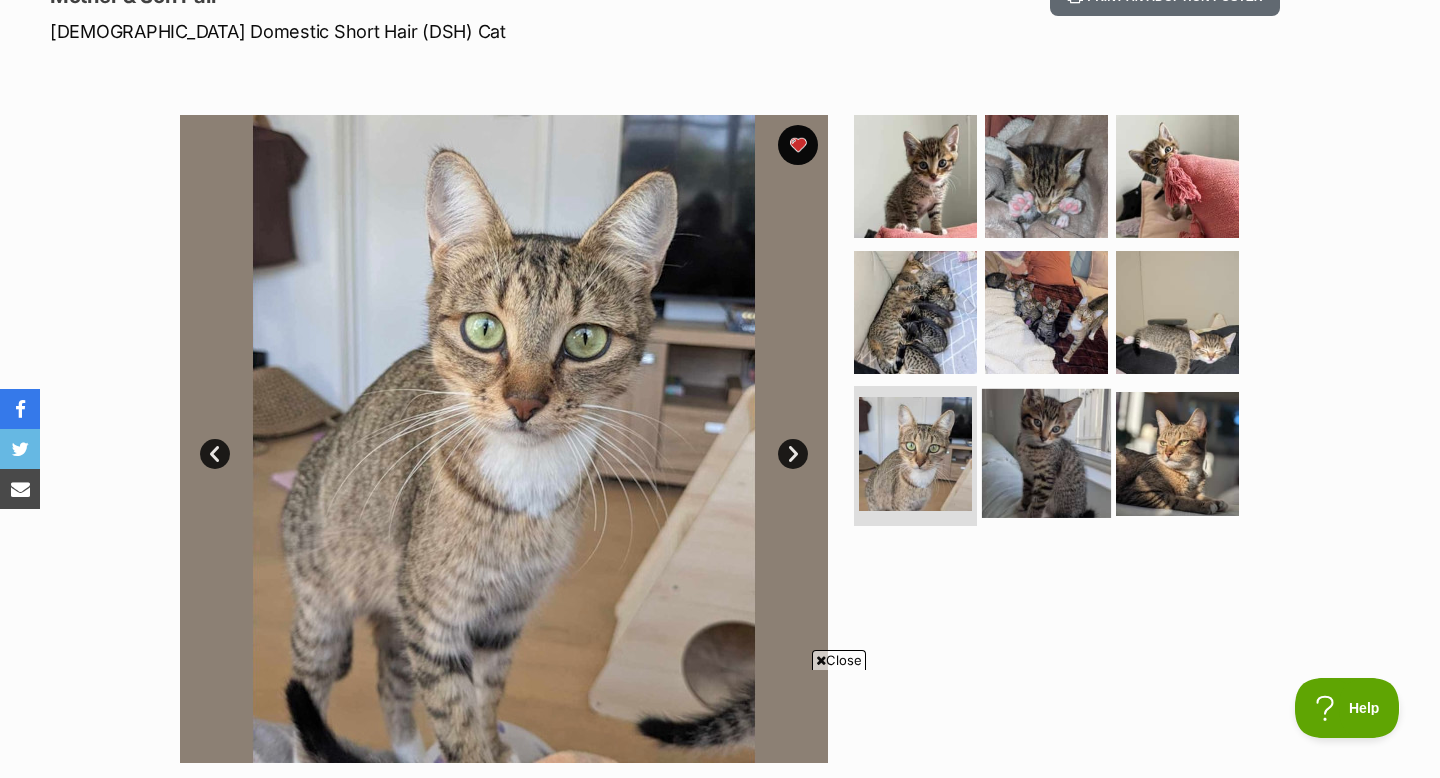 scroll, scrollTop: 0, scrollLeft: 0, axis: both 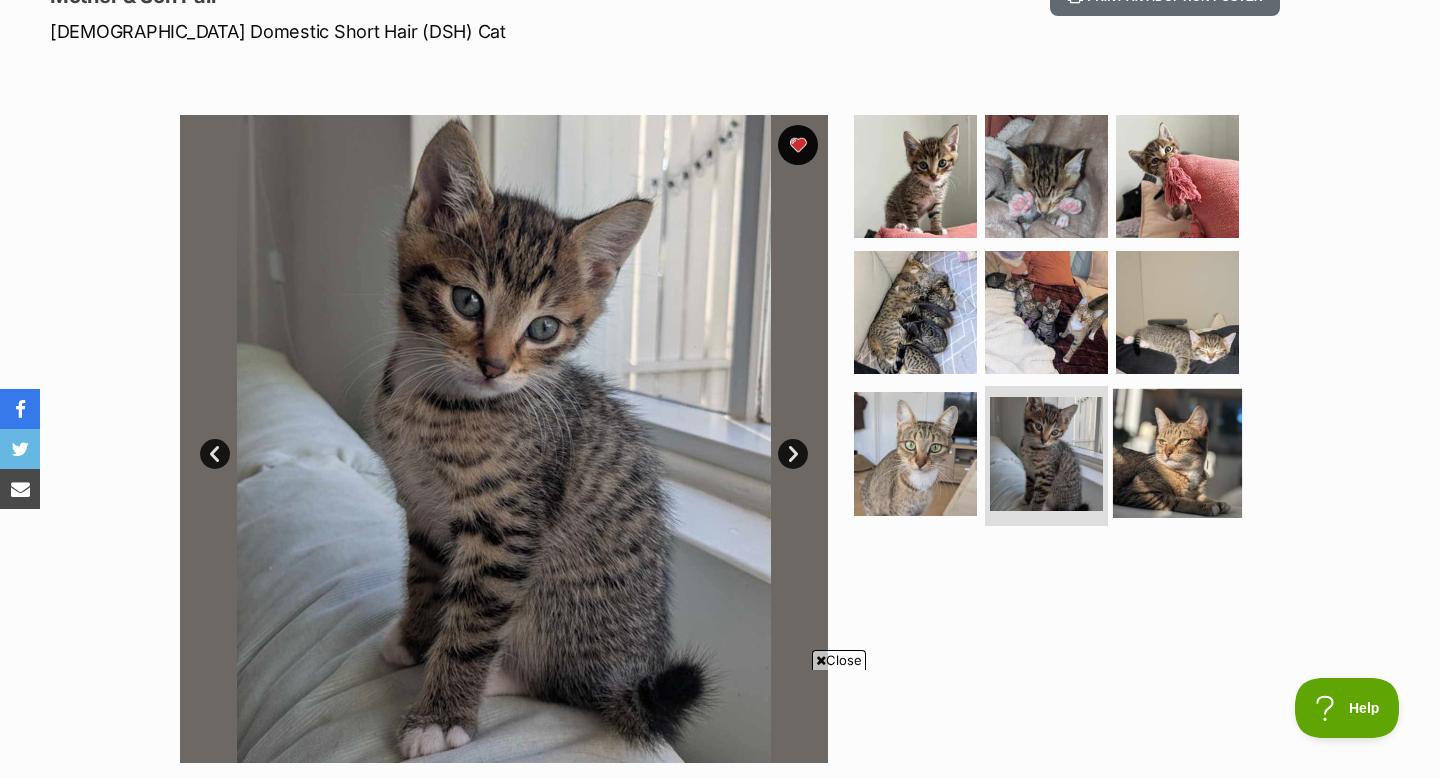 click at bounding box center (1177, 453) 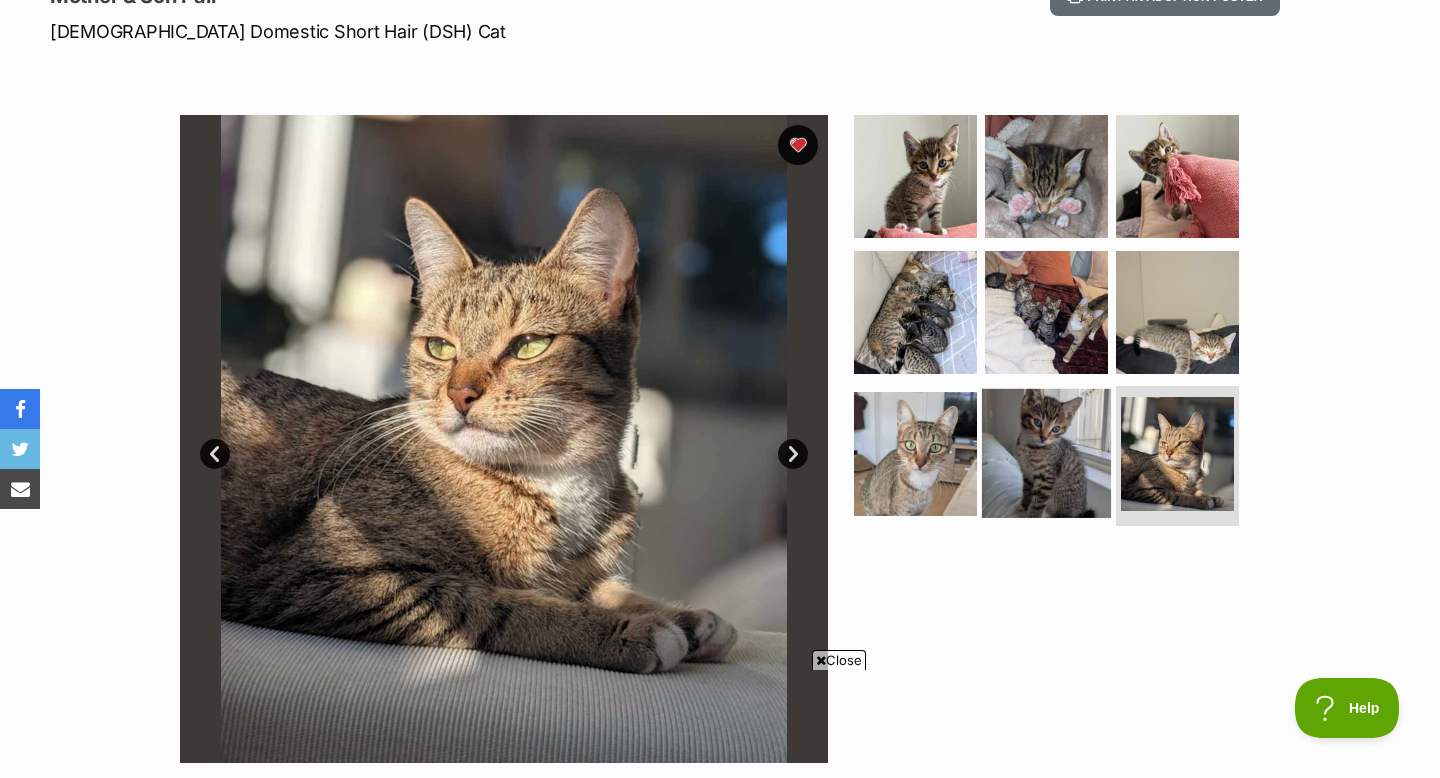 click at bounding box center [1046, 453] 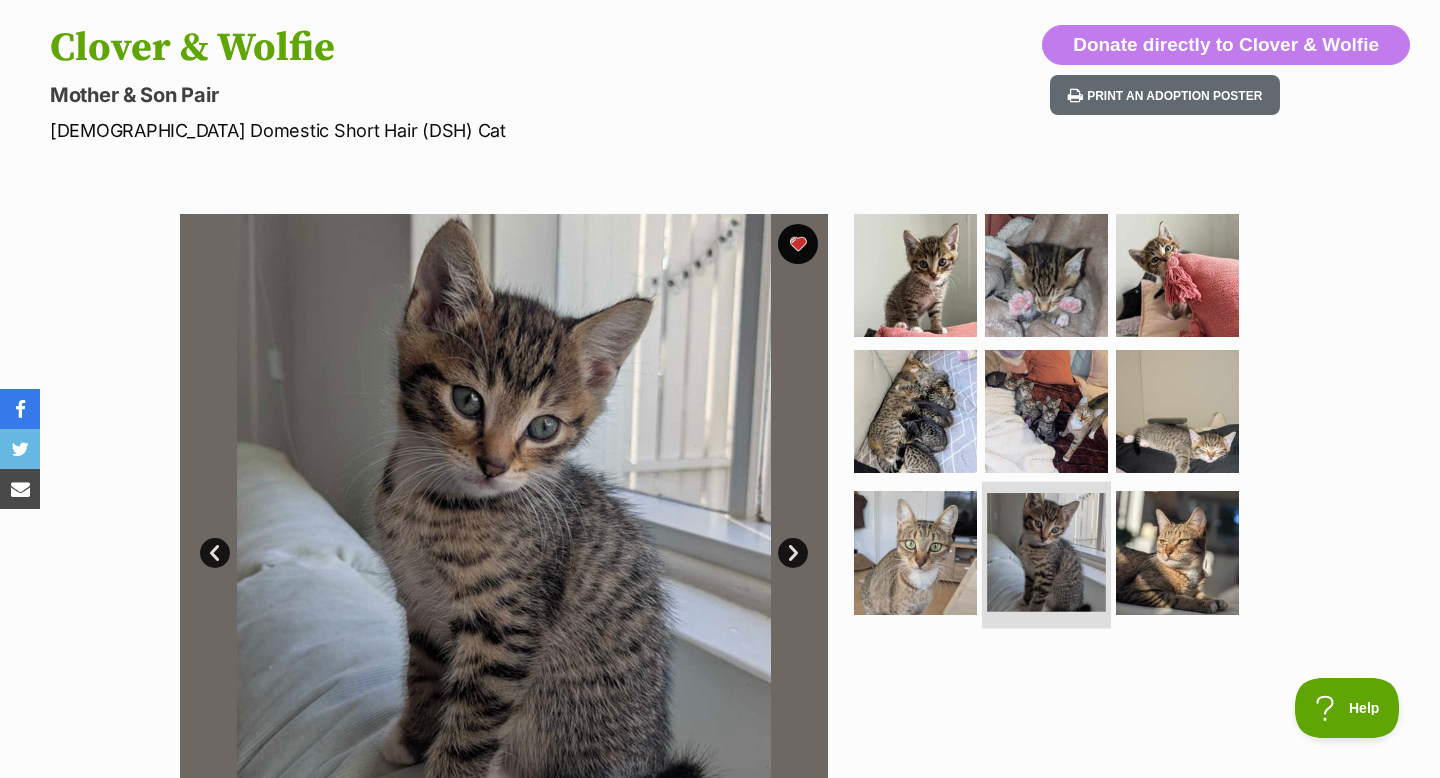 scroll, scrollTop: 0, scrollLeft: 0, axis: both 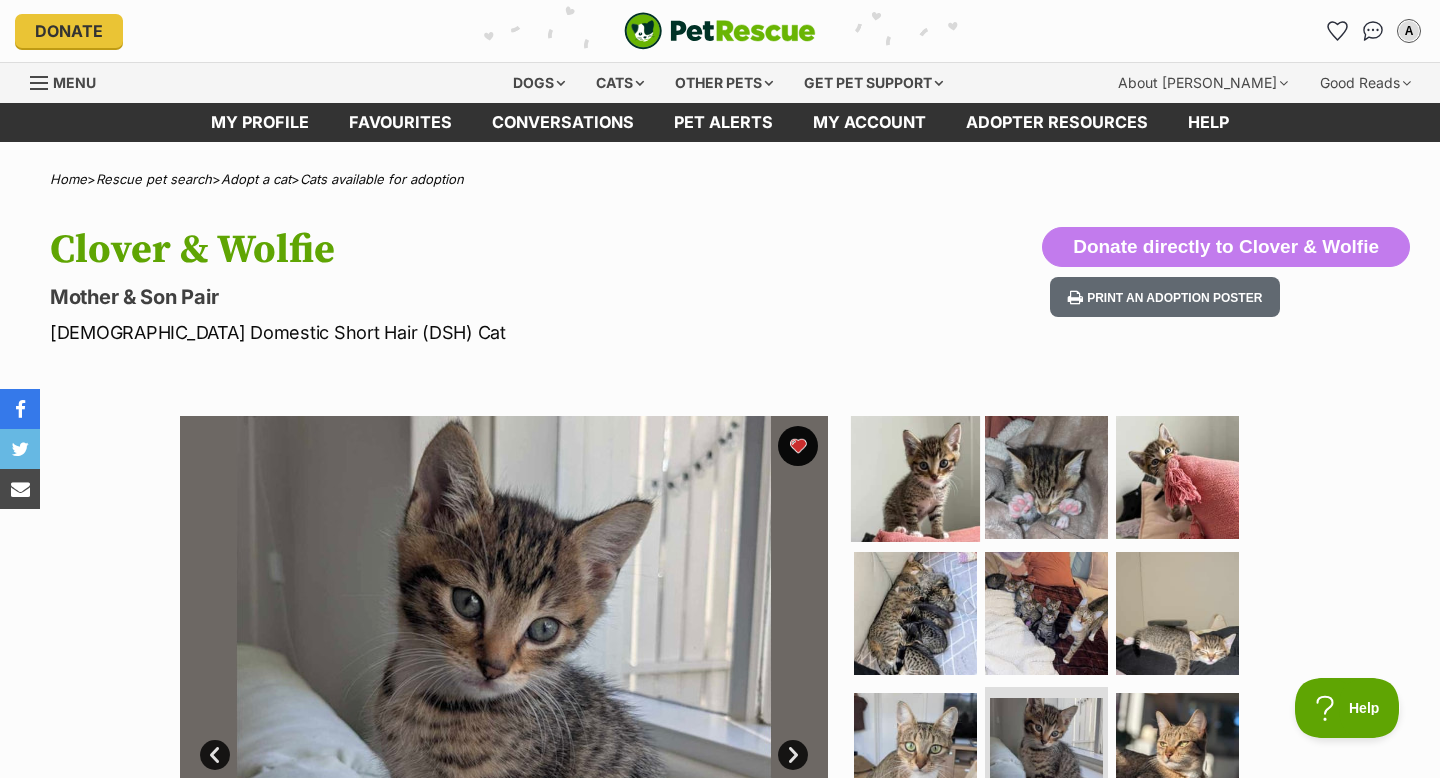 click at bounding box center [915, 477] 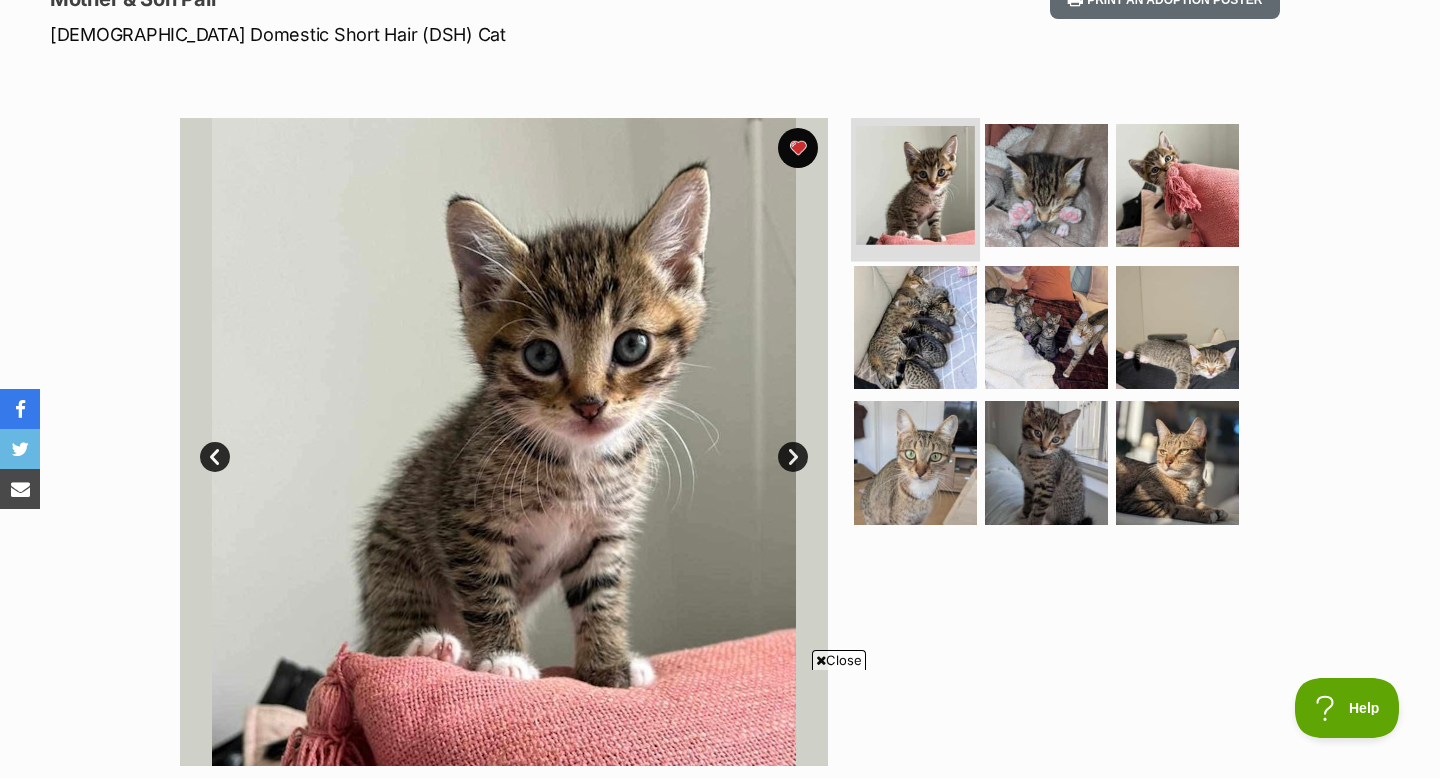 scroll, scrollTop: 356, scrollLeft: 0, axis: vertical 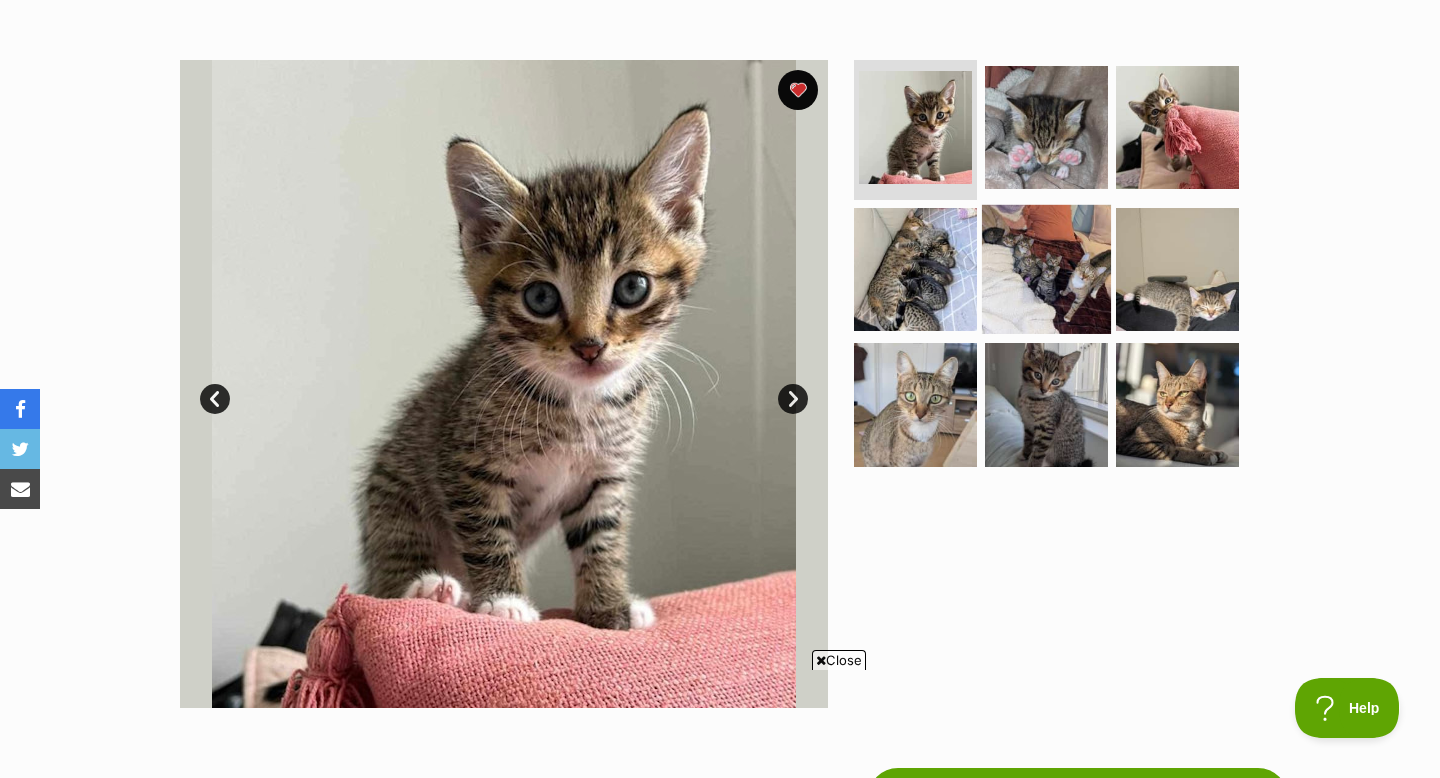click at bounding box center [1046, 268] 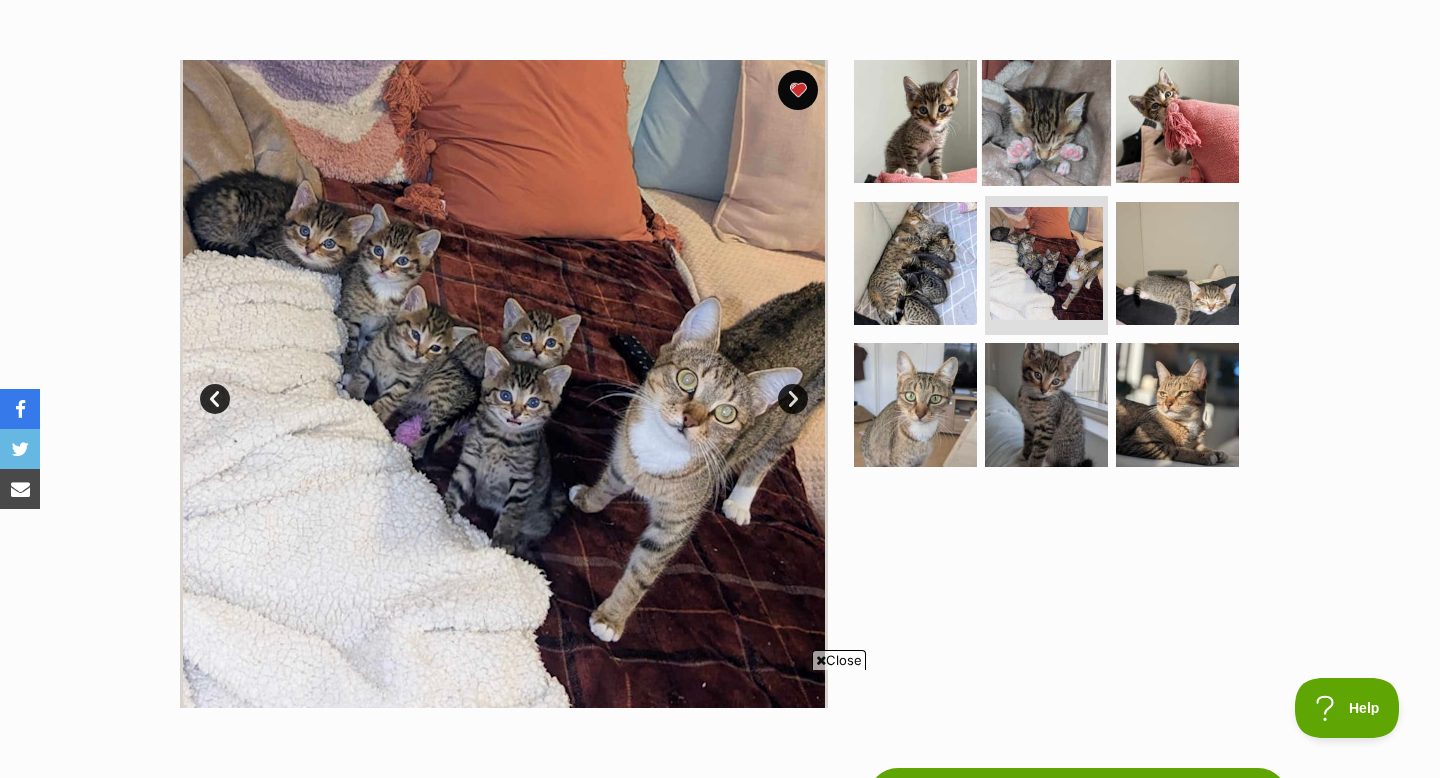 click at bounding box center (1046, 121) 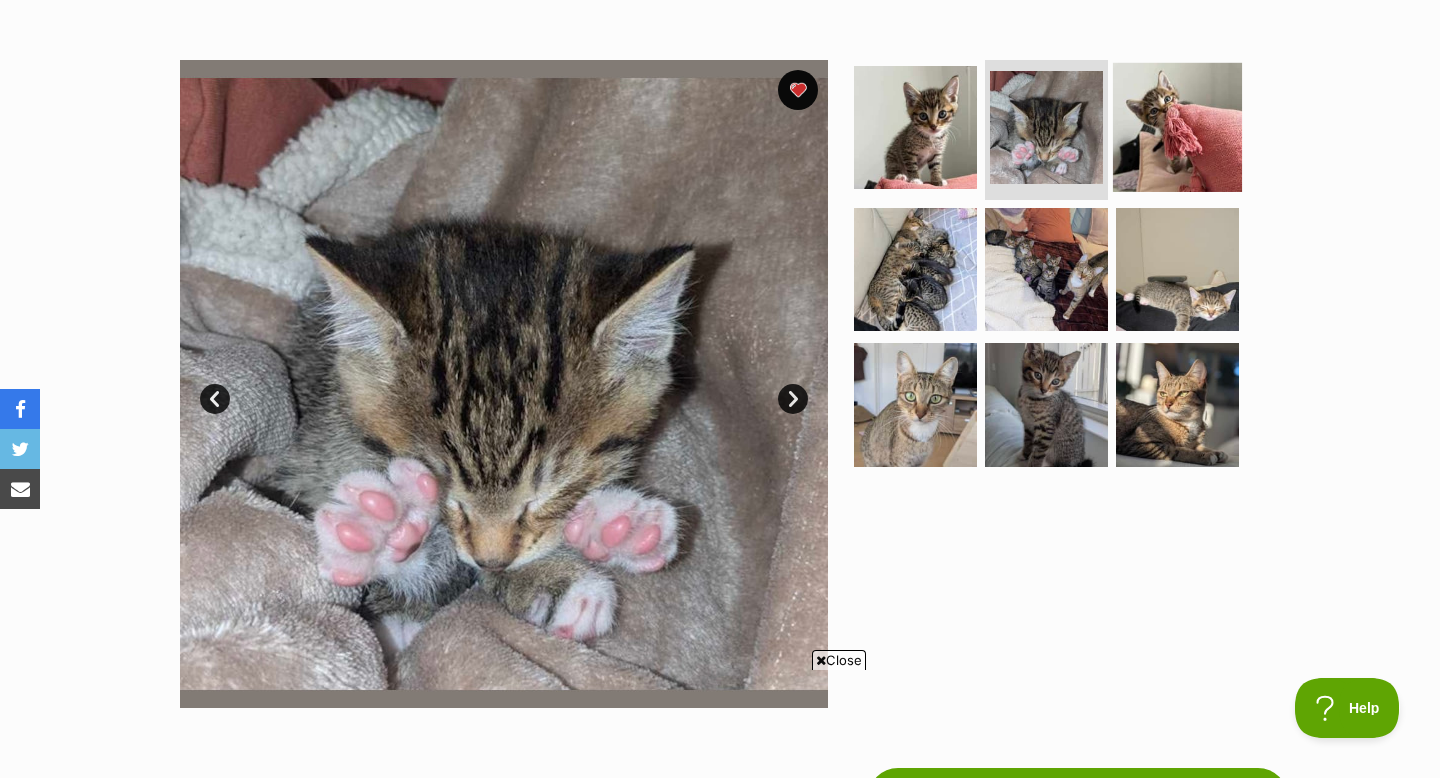 click at bounding box center [1177, 127] 